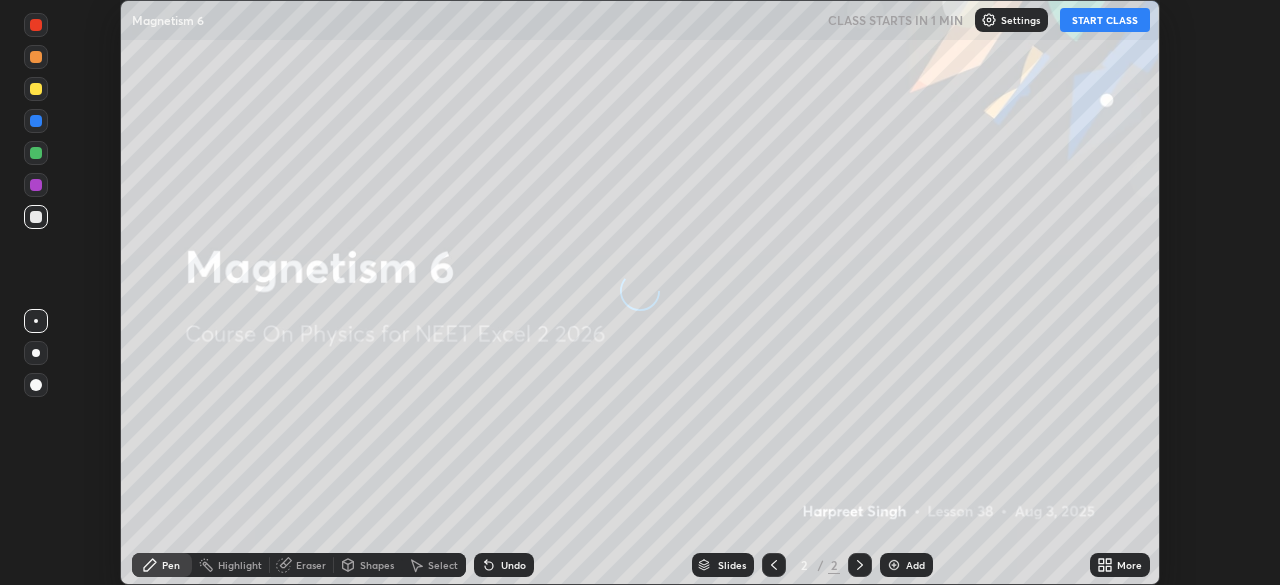 scroll, scrollTop: 0, scrollLeft: 0, axis: both 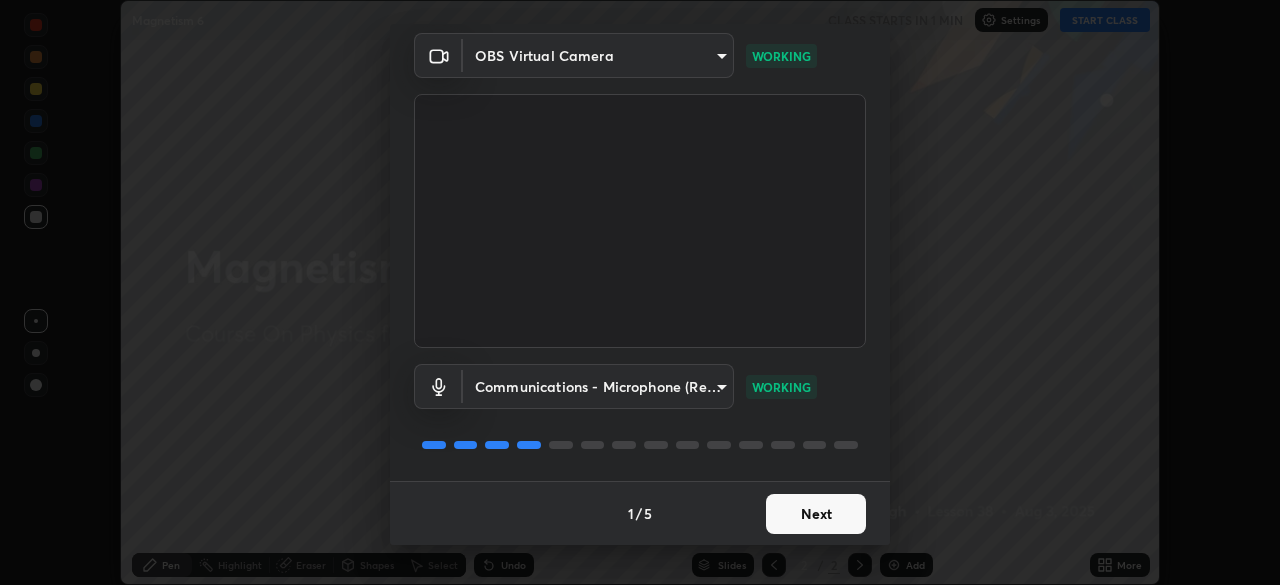 click on "Next" at bounding box center [816, 514] 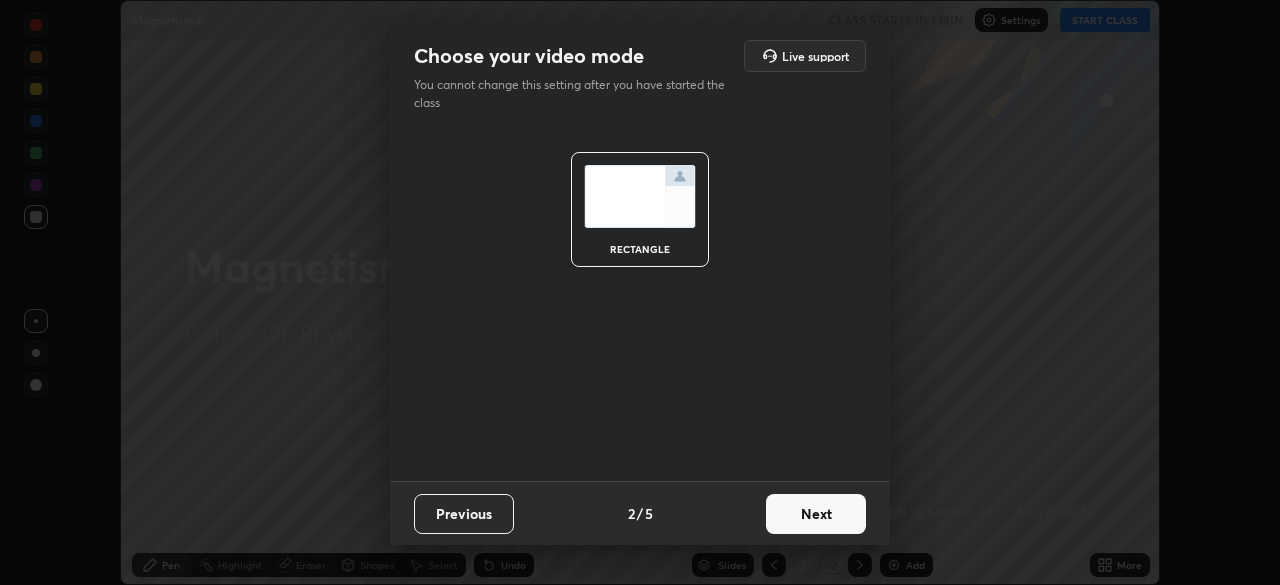 click on "Next" at bounding box center (816, 514) 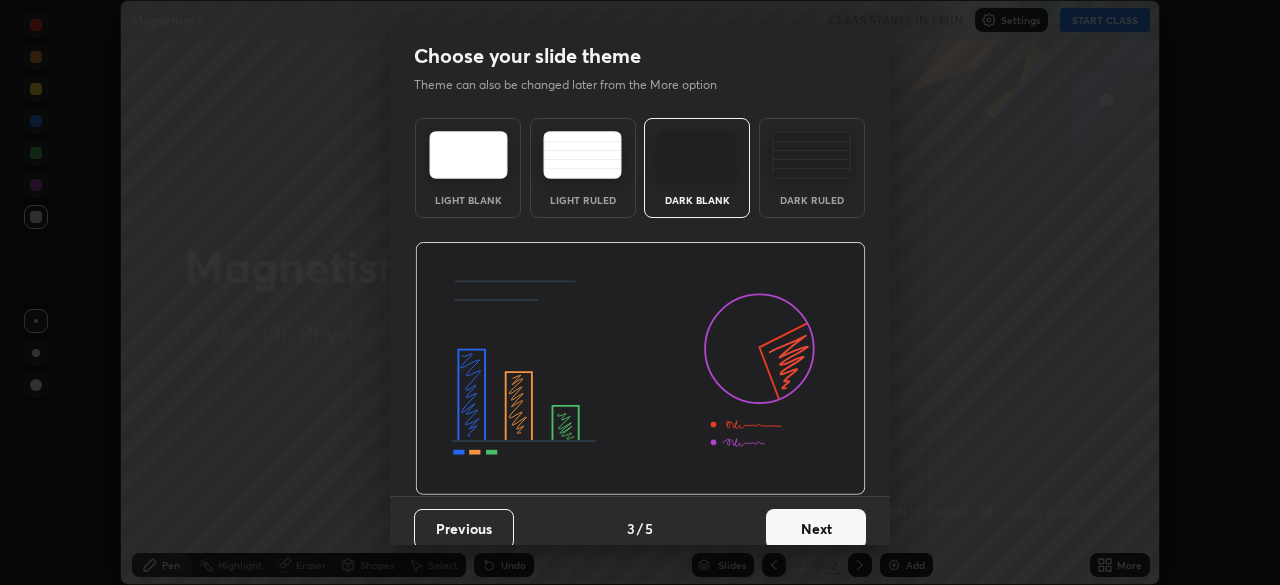click on "Next" at bounding box center (816, 529) 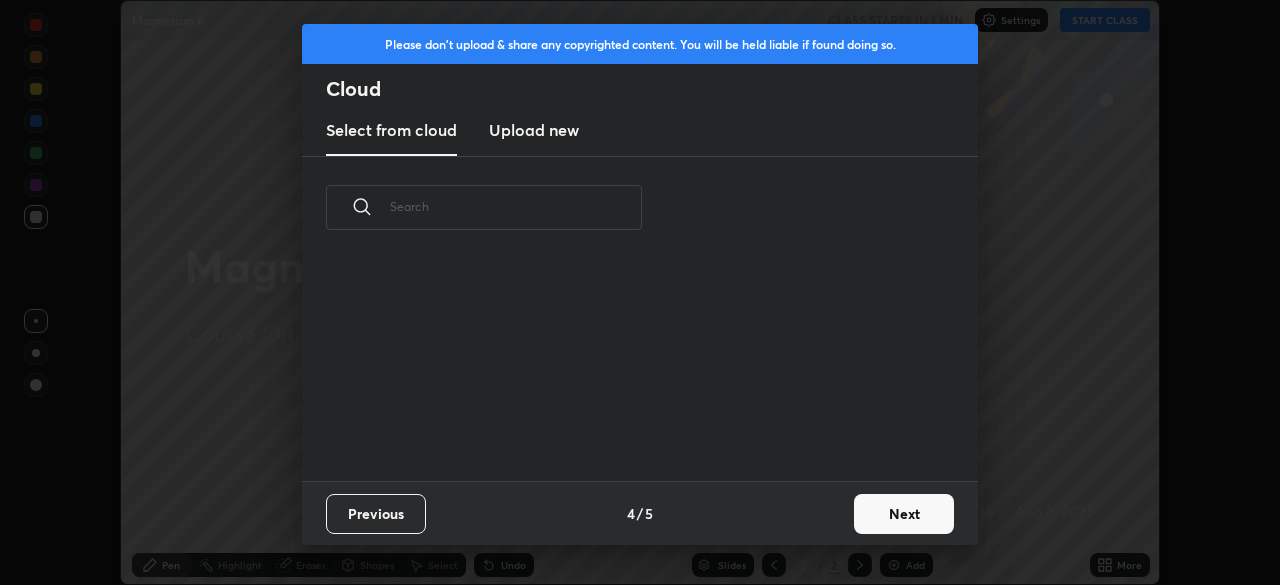 click on "Next" at bounding box center (904, 514) 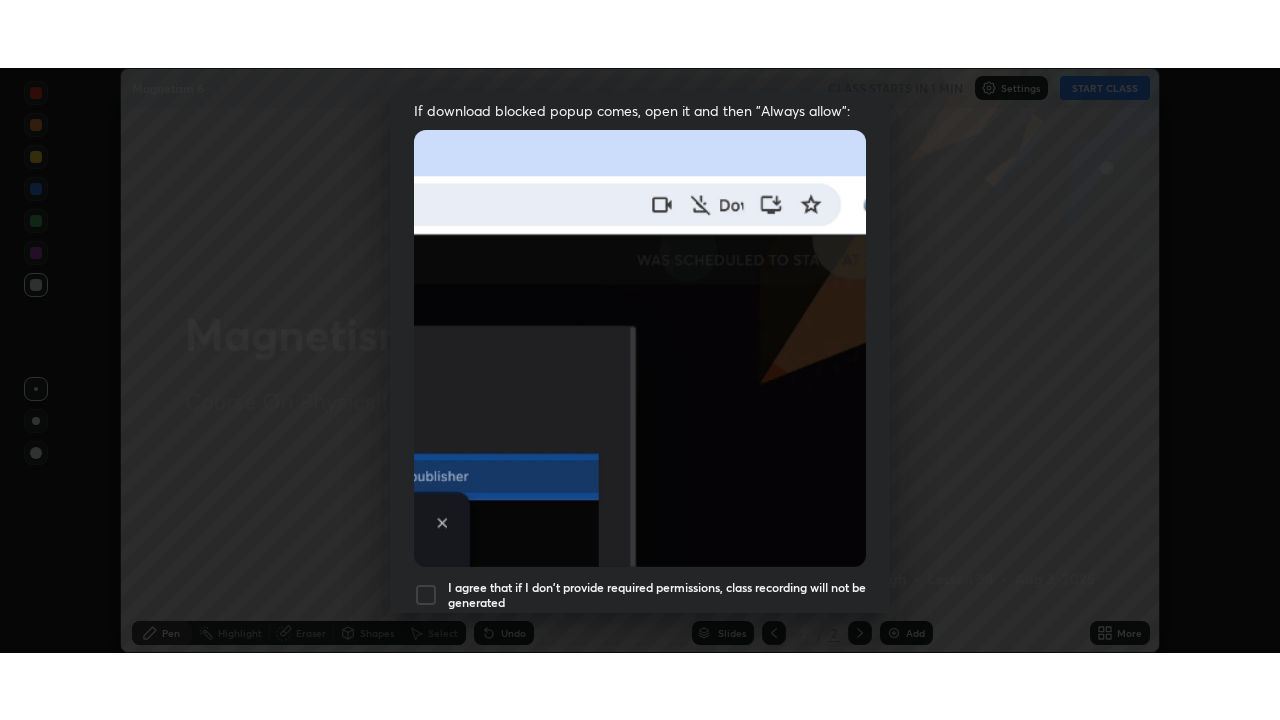scroll, scrollTop: 479, scrollLeft: 0, axis: vertical 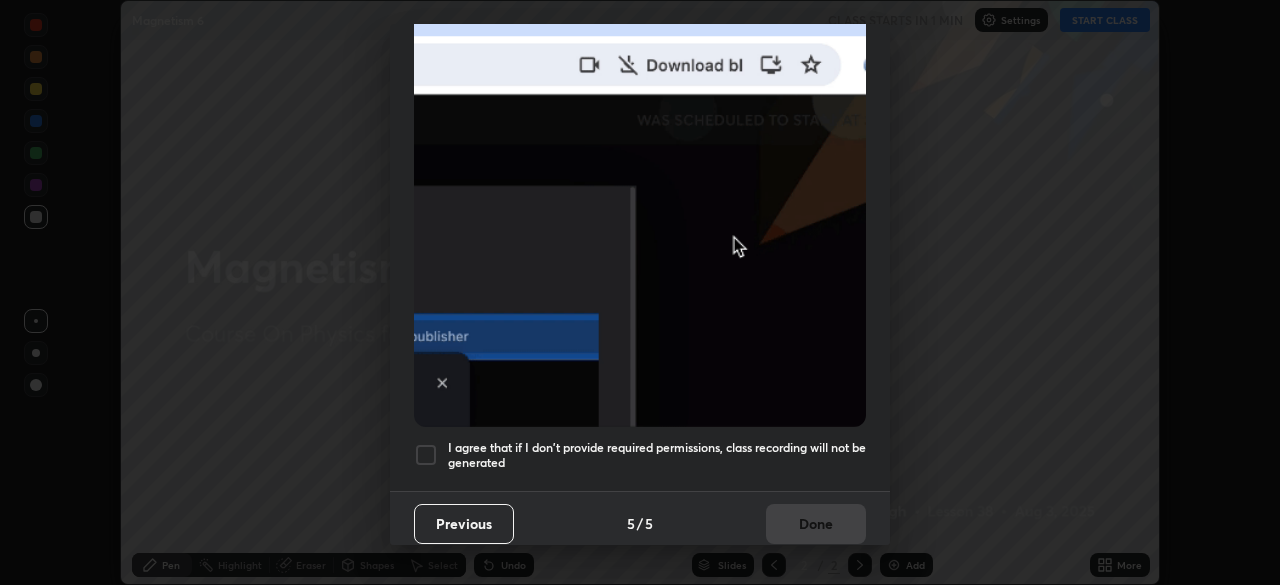 click at bounding box center [426, 455] 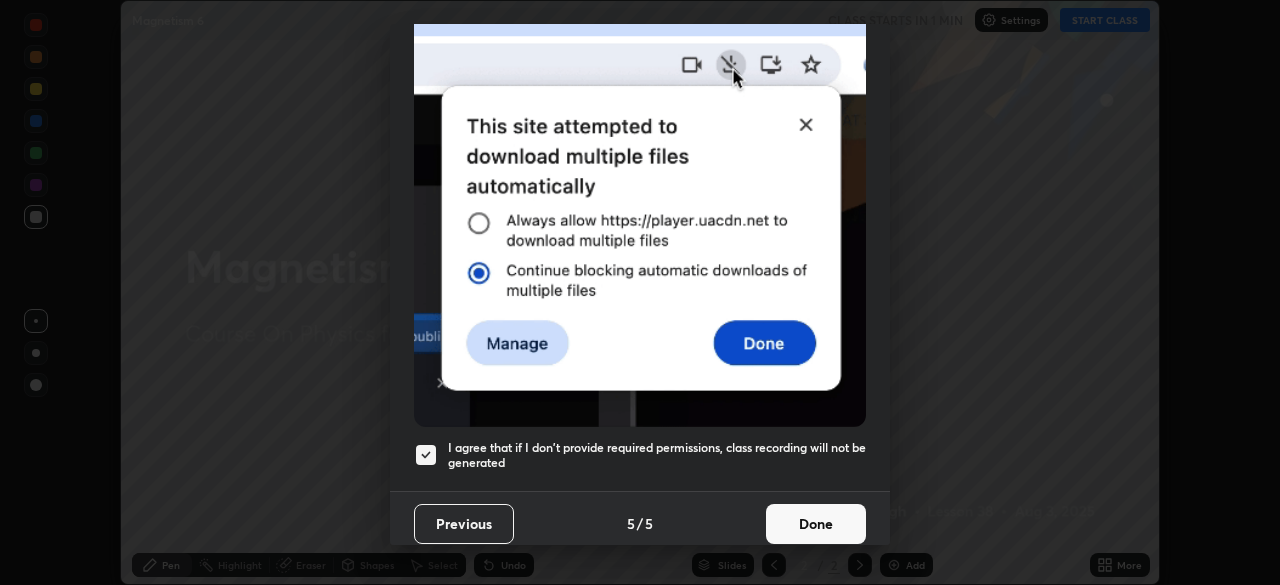 click on "Done" at bounding box center (816, 524) 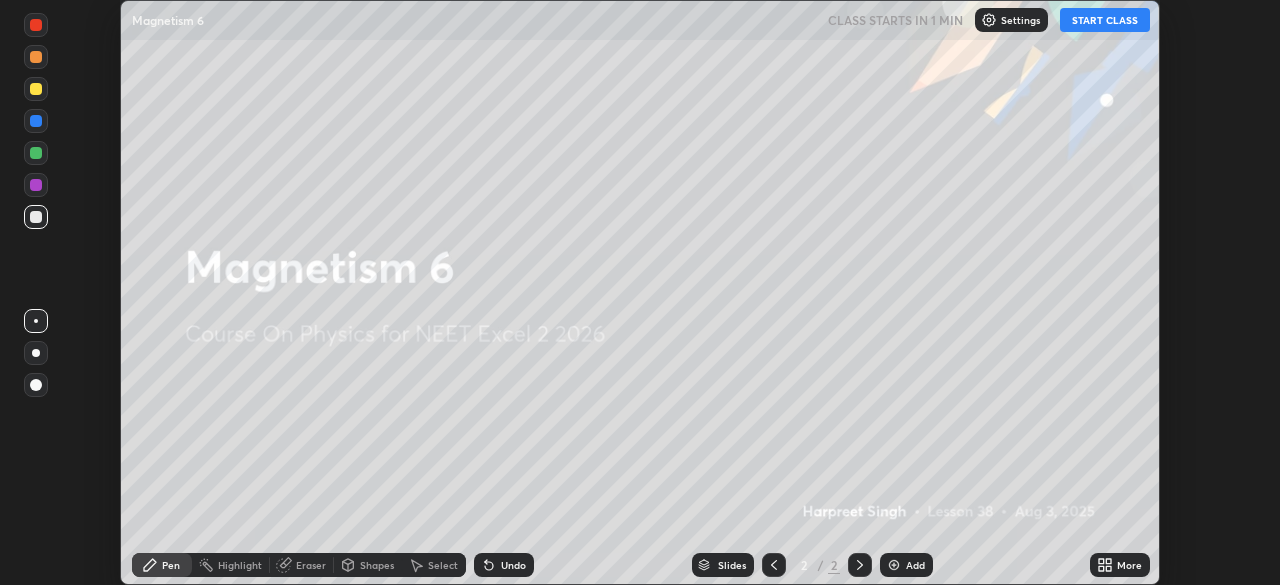 click on "START CLASS" at bounding box center [1105, 20] 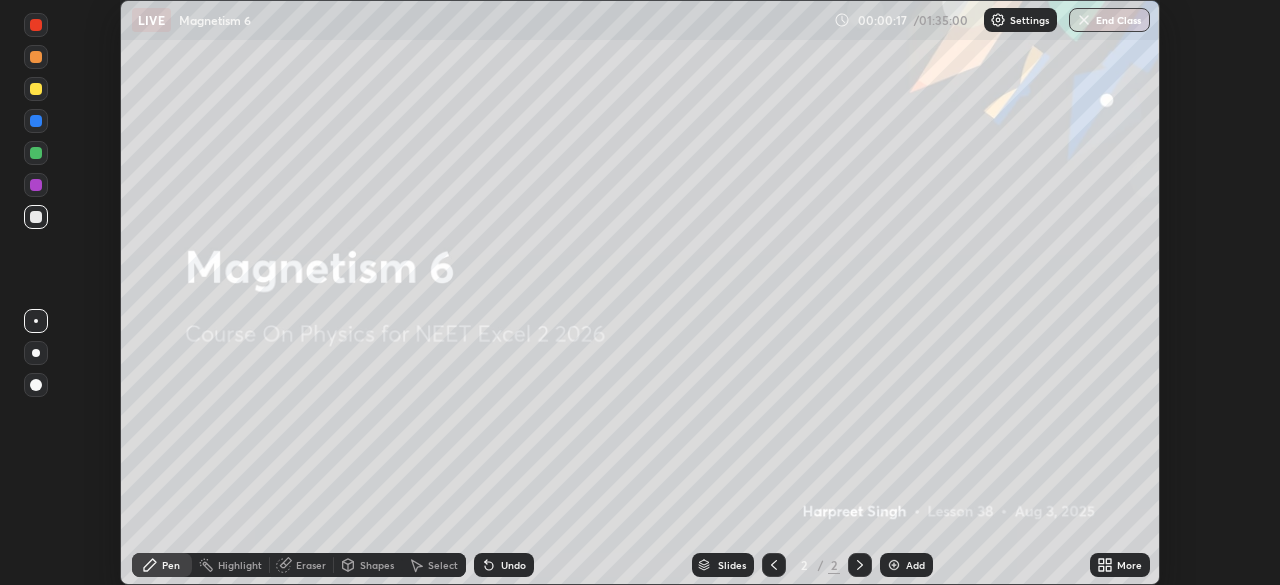click on "More" at bounding box center (1129, 565) 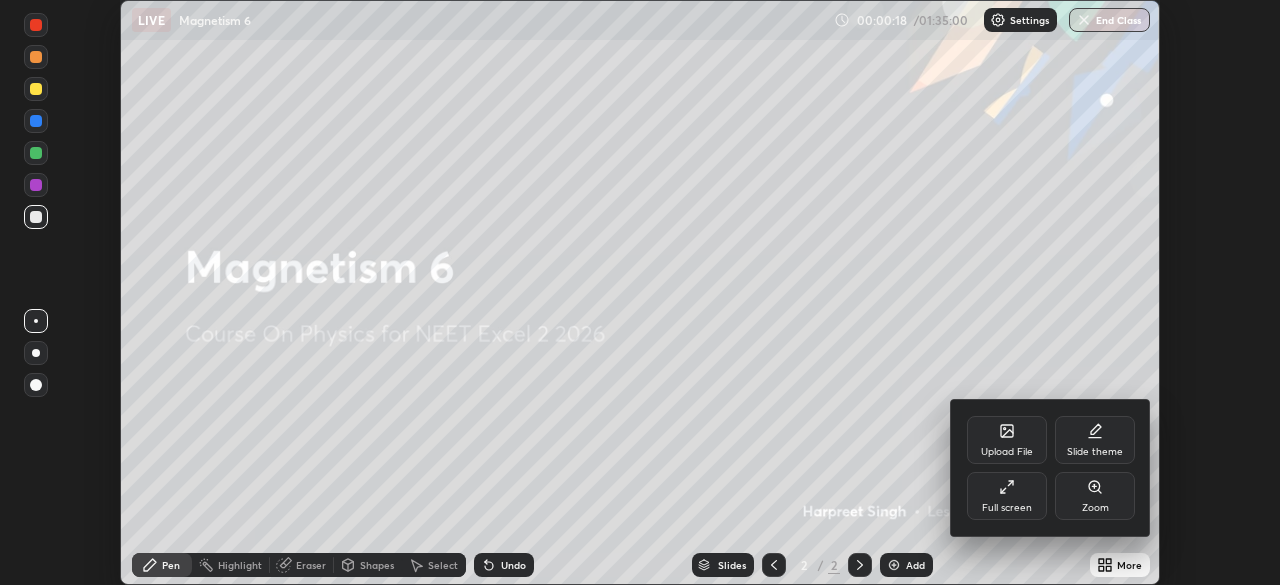 click 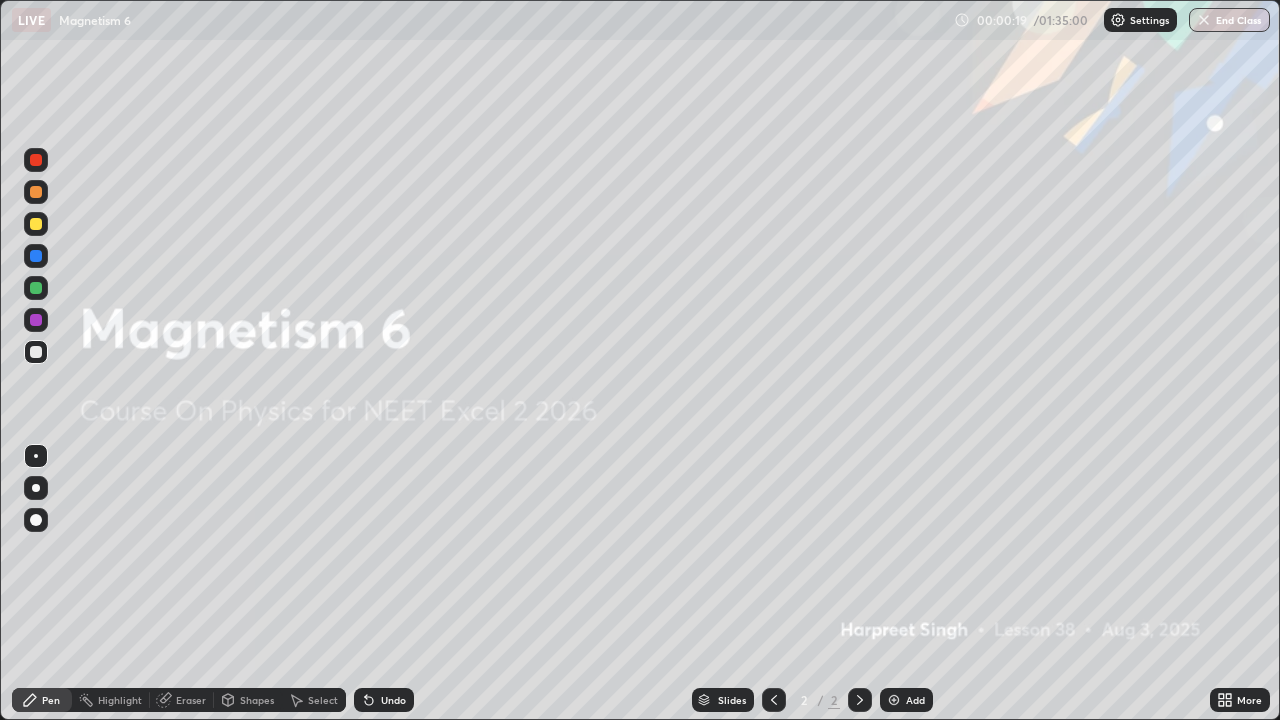 scroll, scrollTop: 99280, scrollLeft: 98720, axis: both 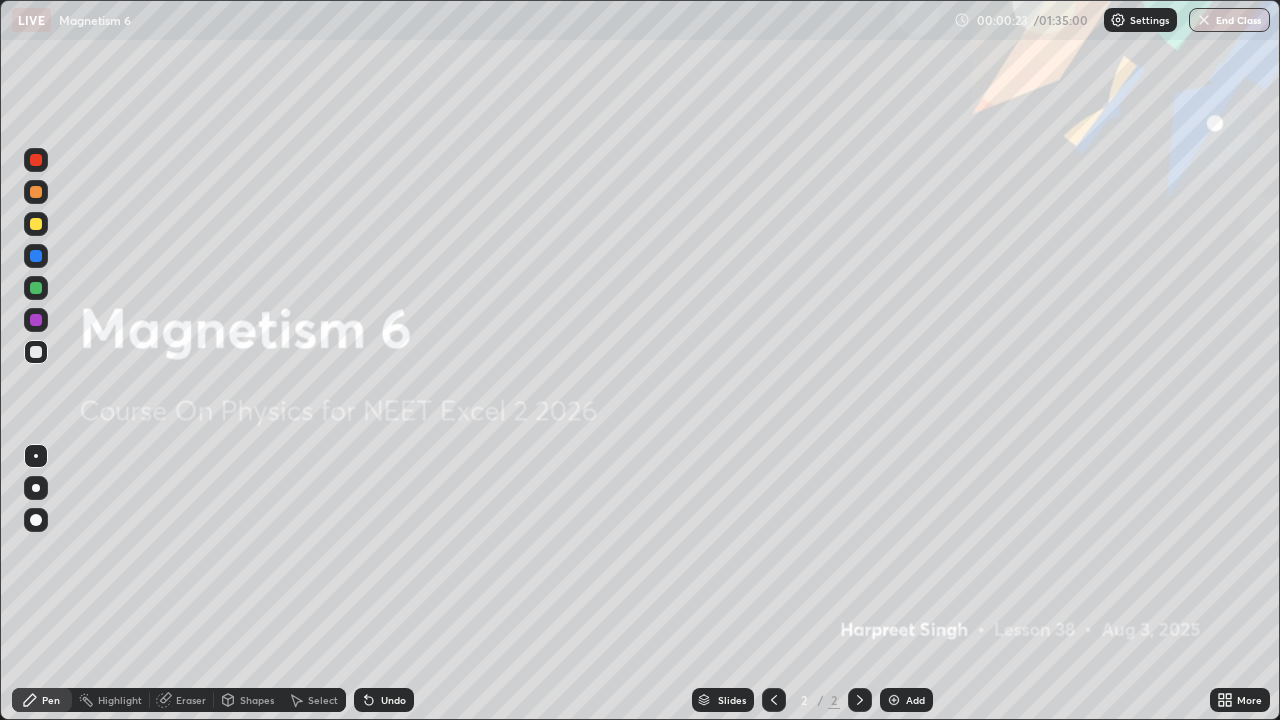 click on "Add" at bounding box center (915, 700) 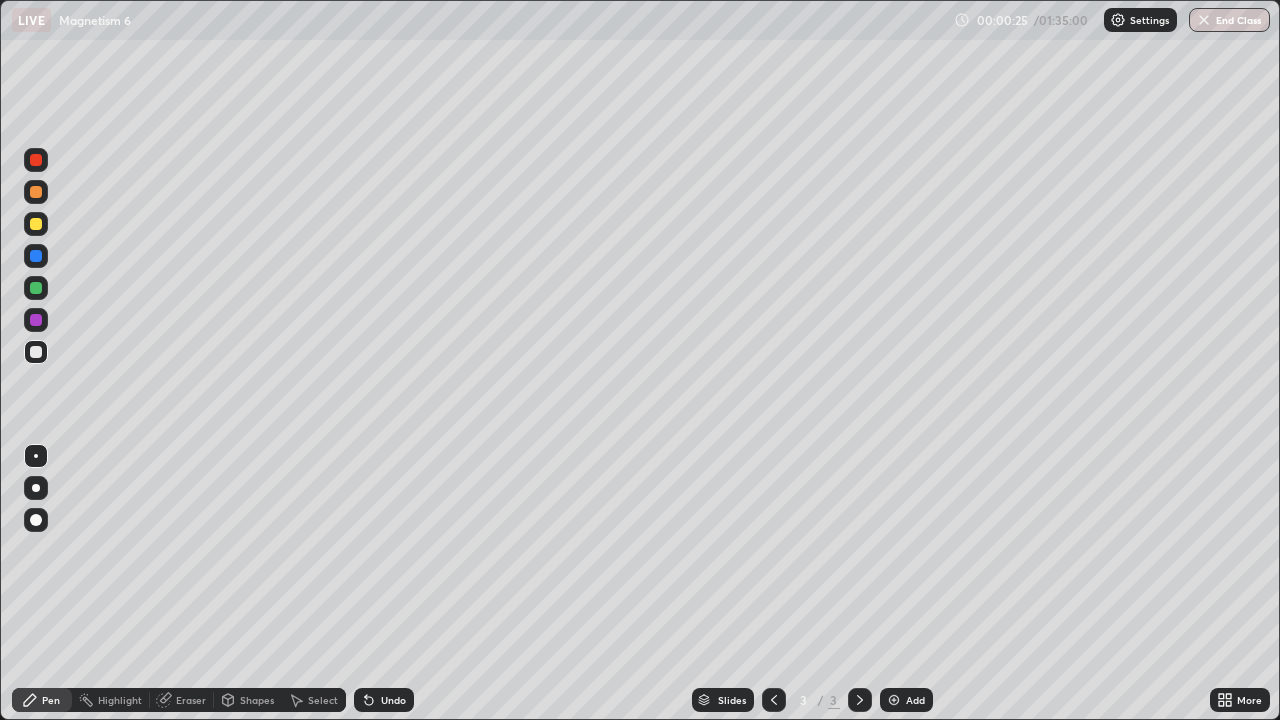 click at bounding box center (36, 224) 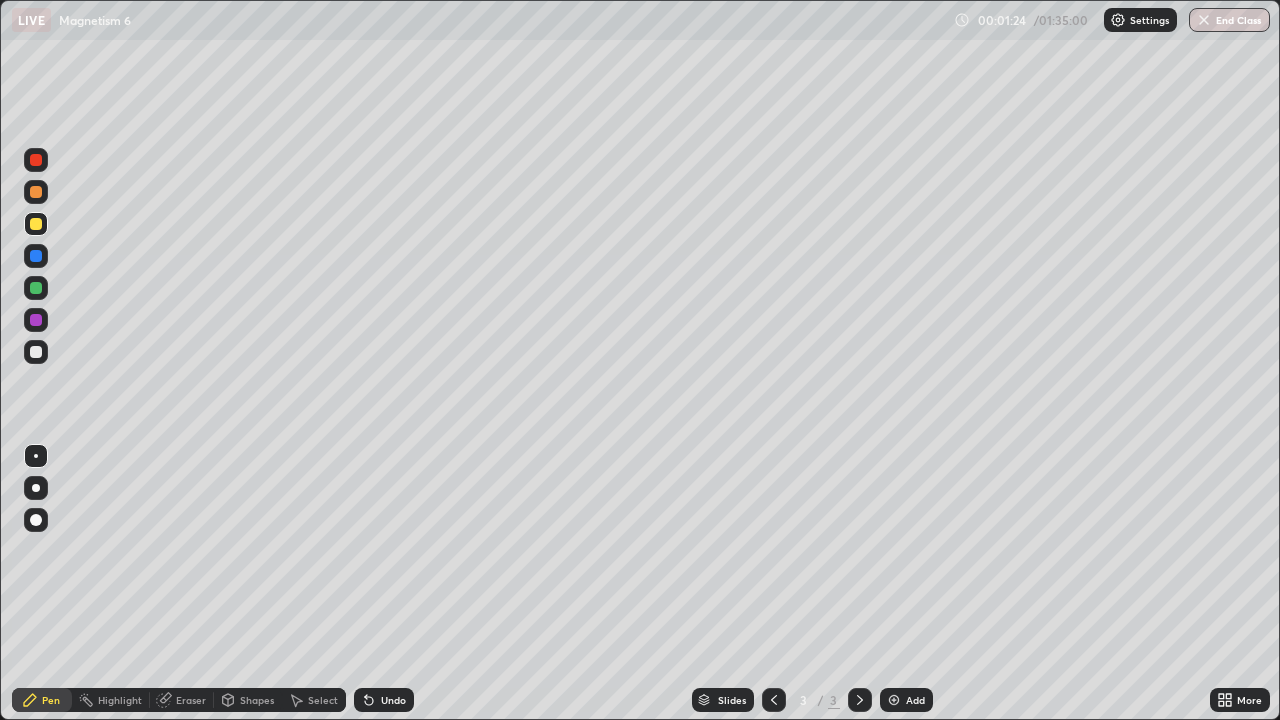 click at bounding box center (36, 352) 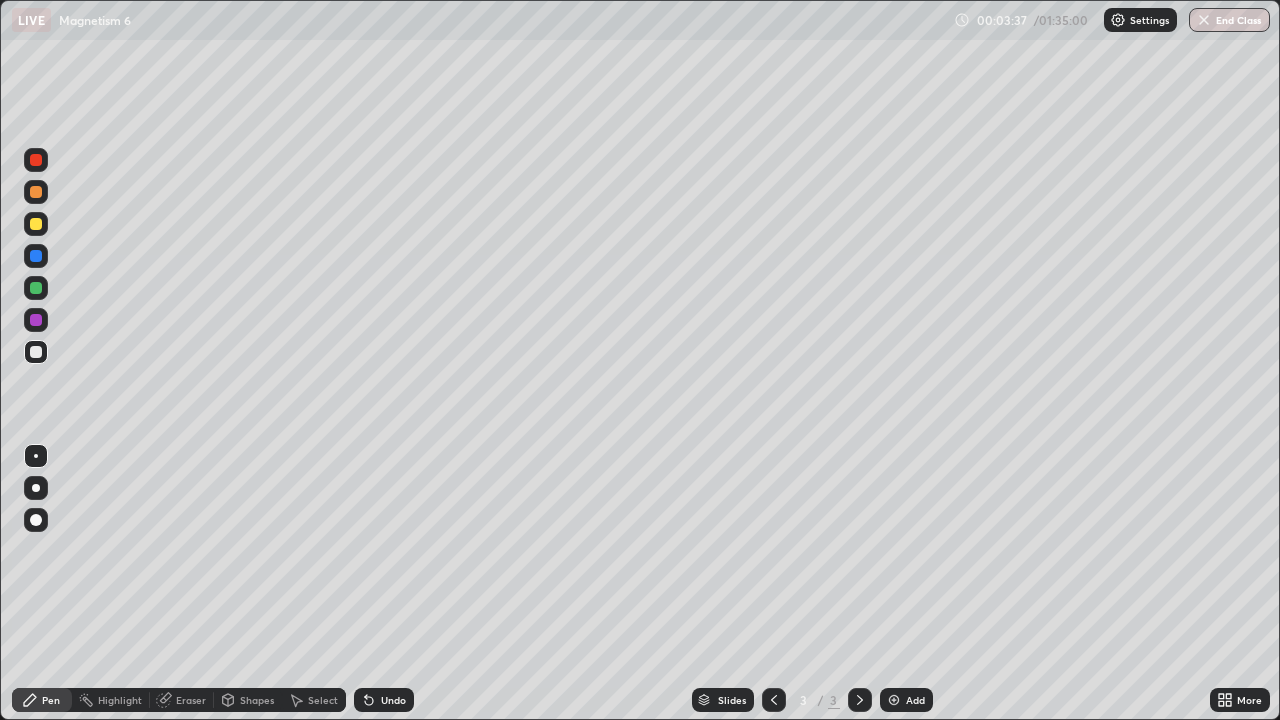 click at bounding box center [36, 224] 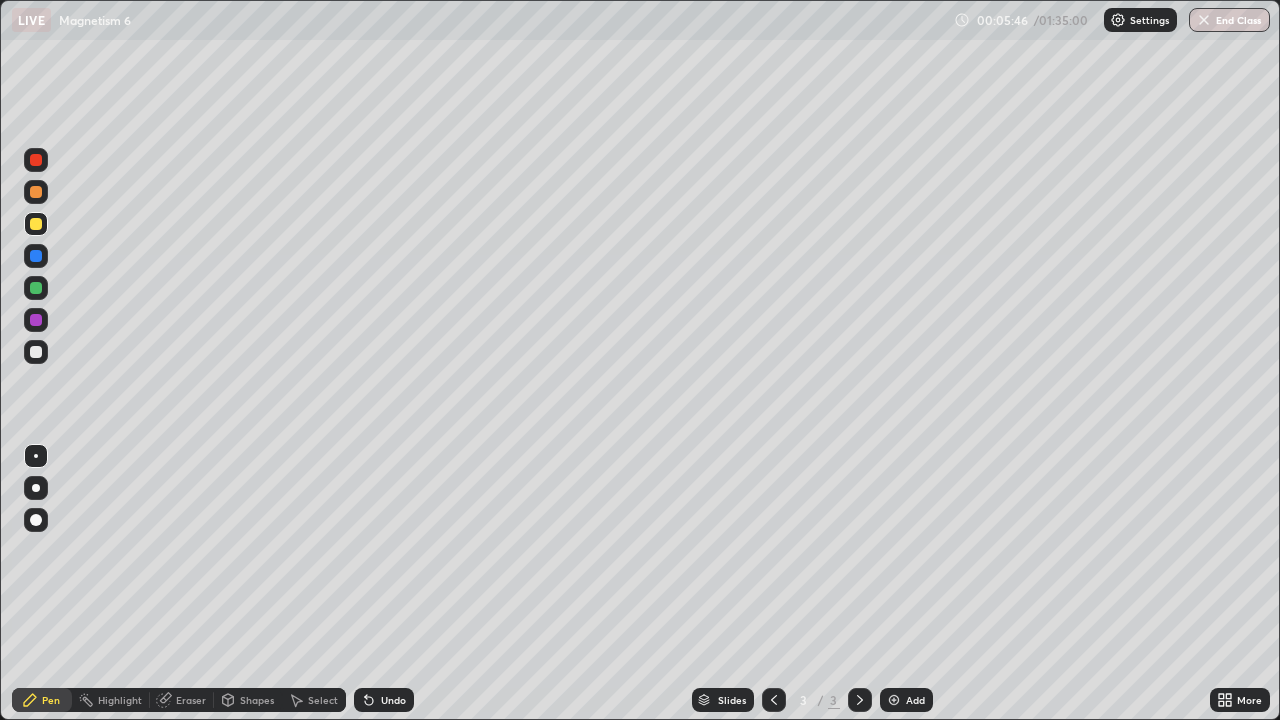 click at bounding box center (36, 288) 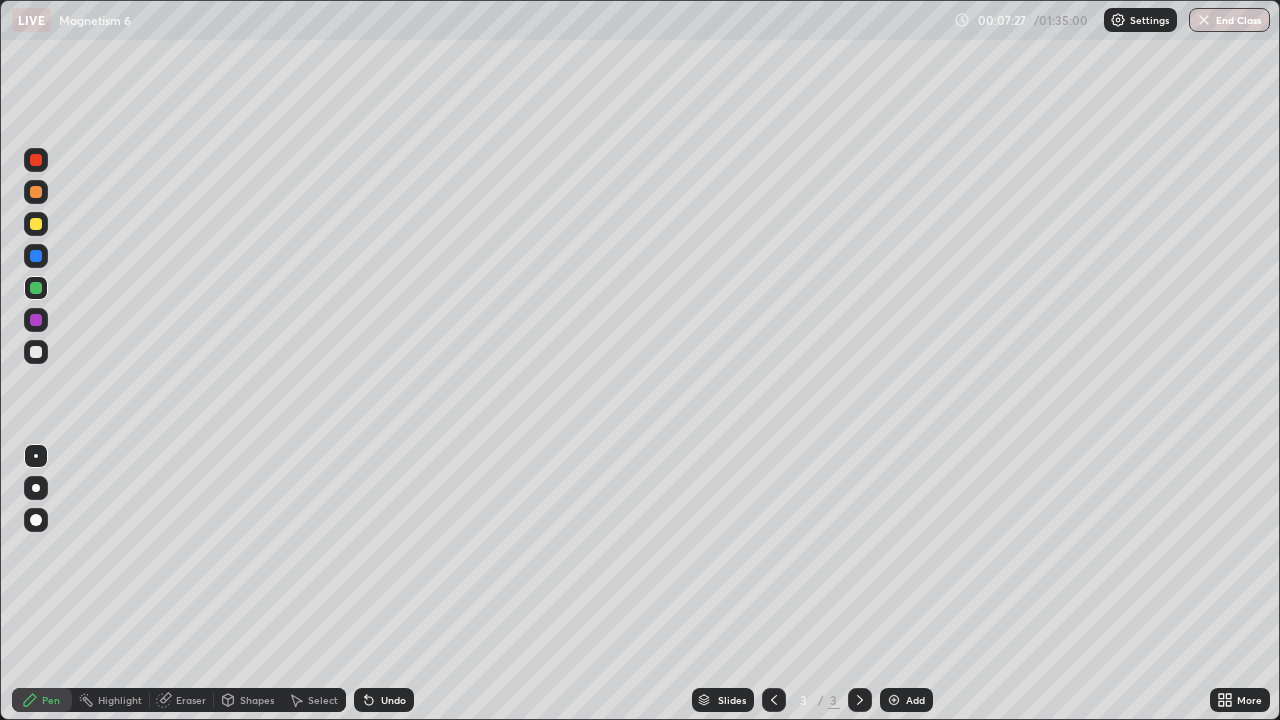 click at bounding box center (36, 352) 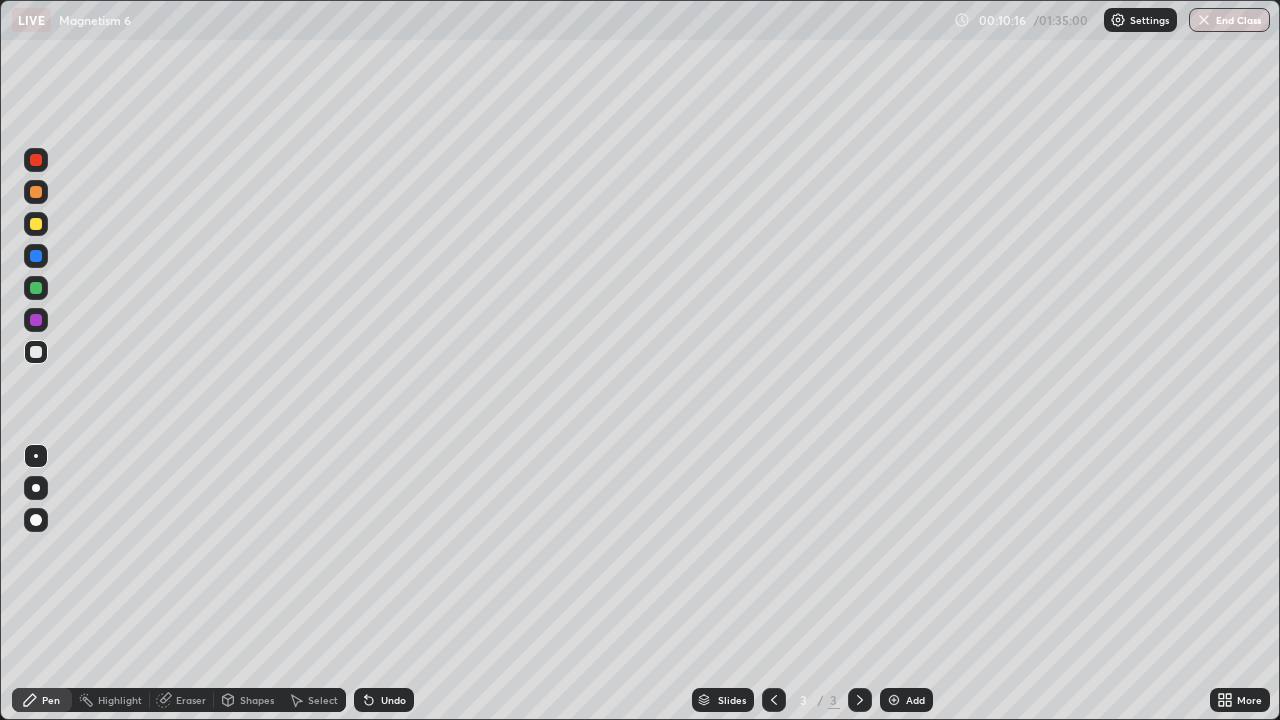 click on "Eraser" at bounding box center (191, 700) 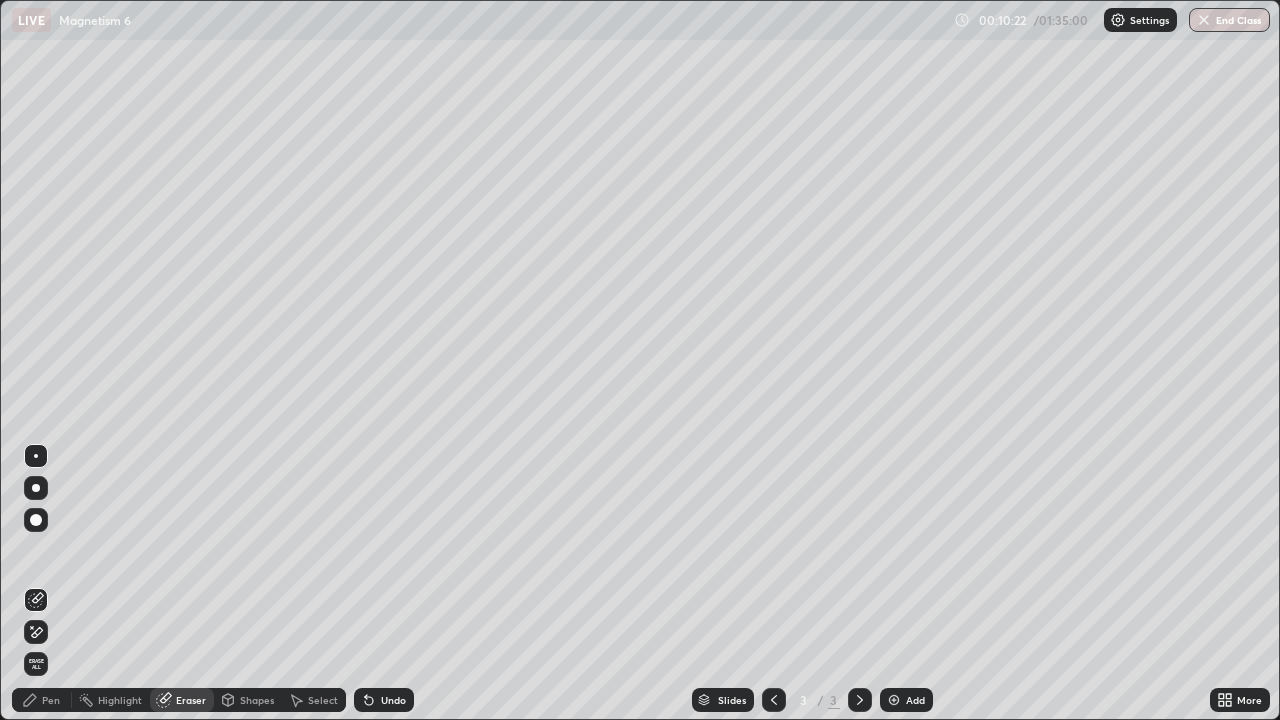 click on "Pen" at bounding box center [42, 700] 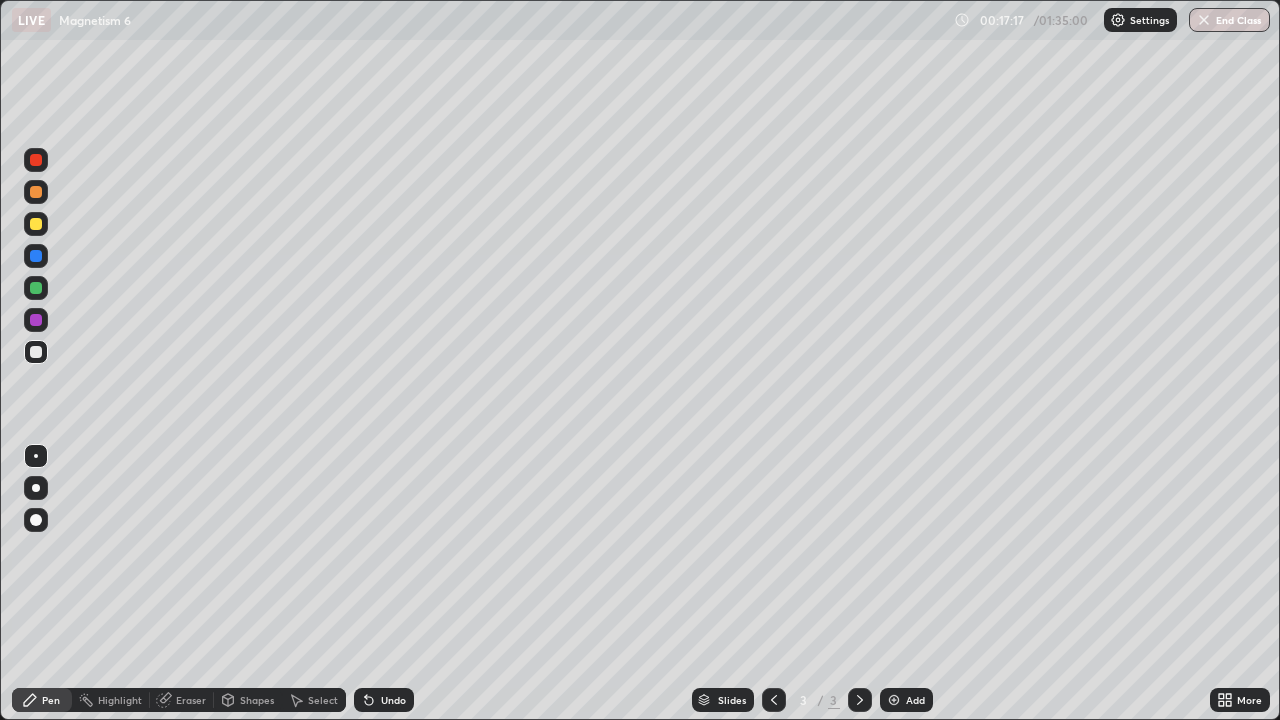 click on "Add" at bounding box center (906, 700) 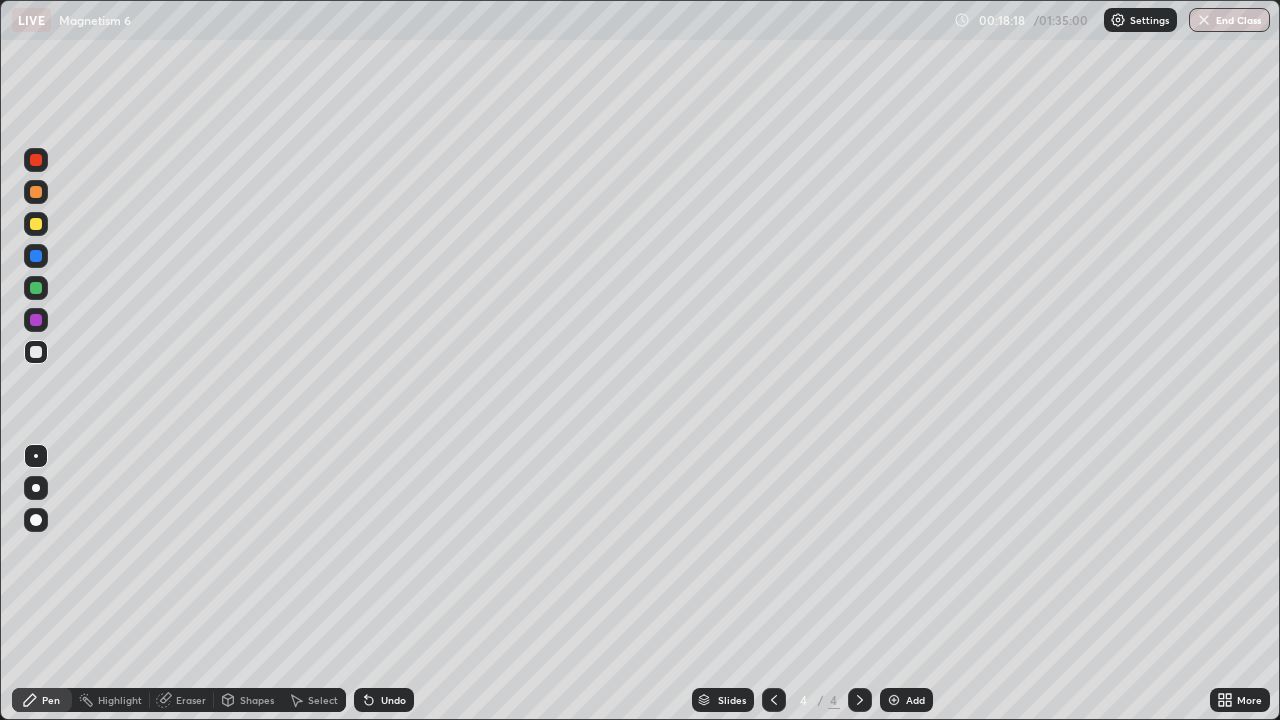 click 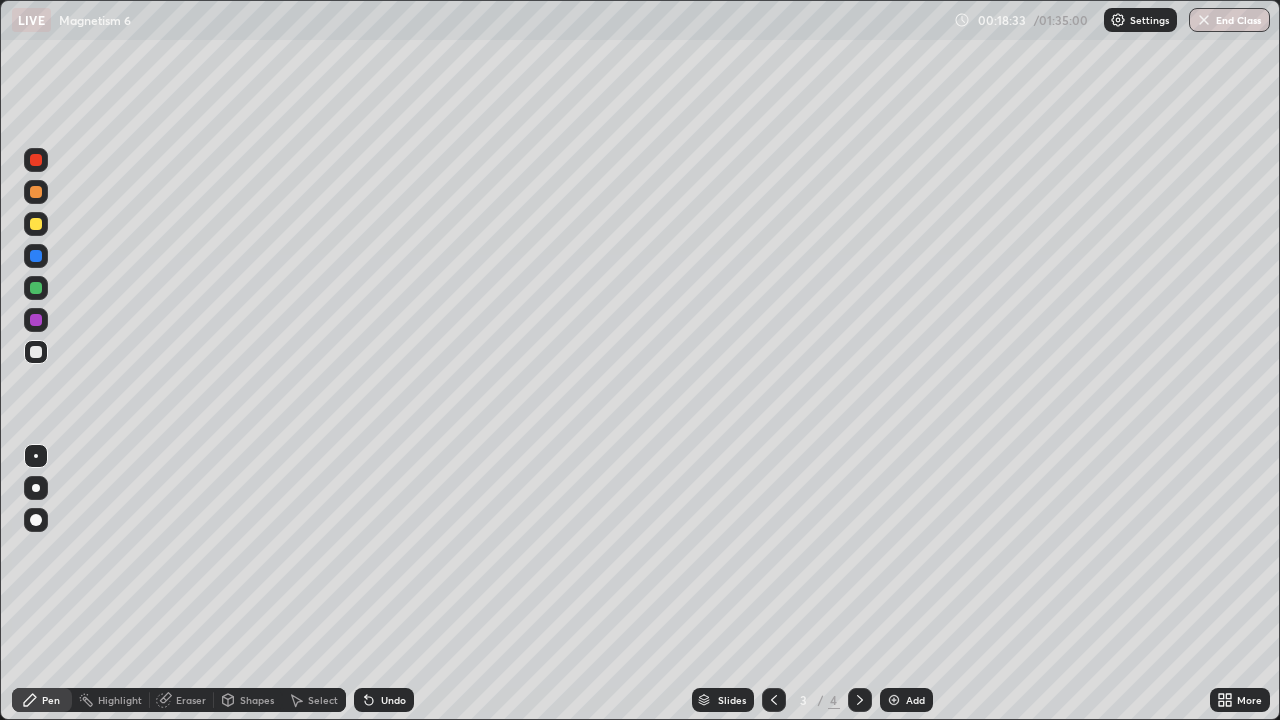 click on "Eraser" at bounding box center (191, 700) 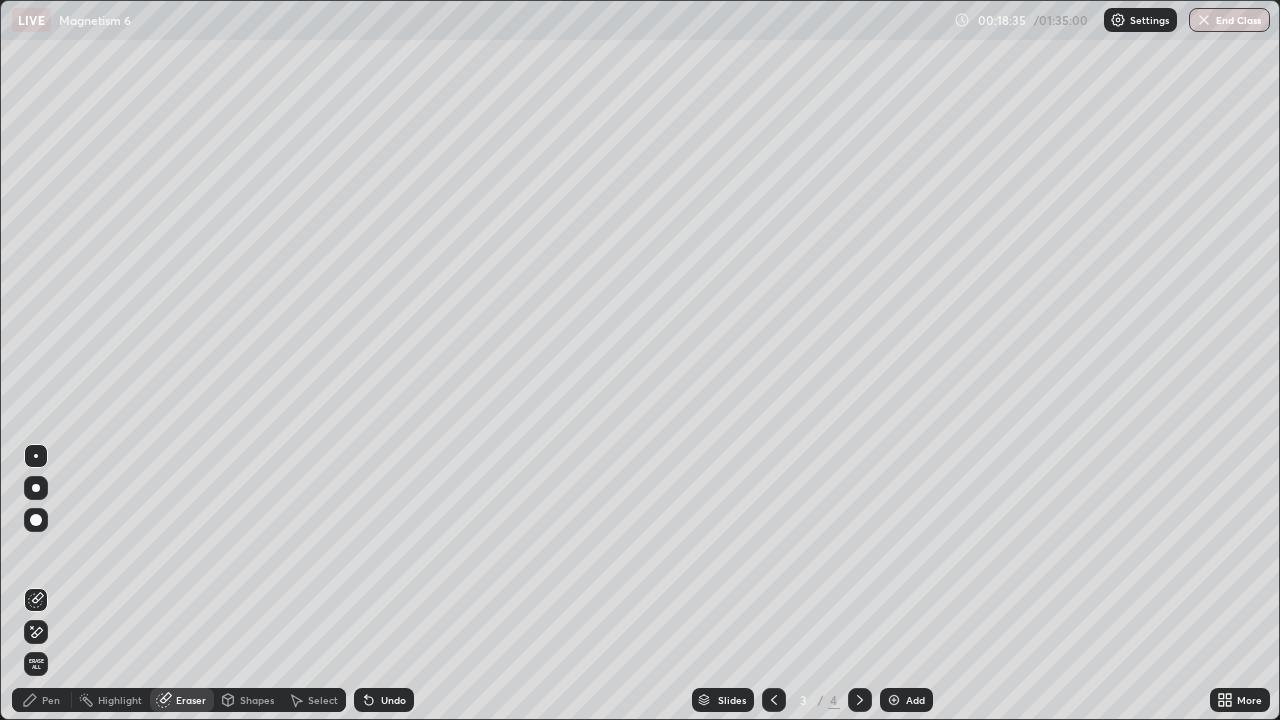 click on "Pen" at bounding box center [51, 700] 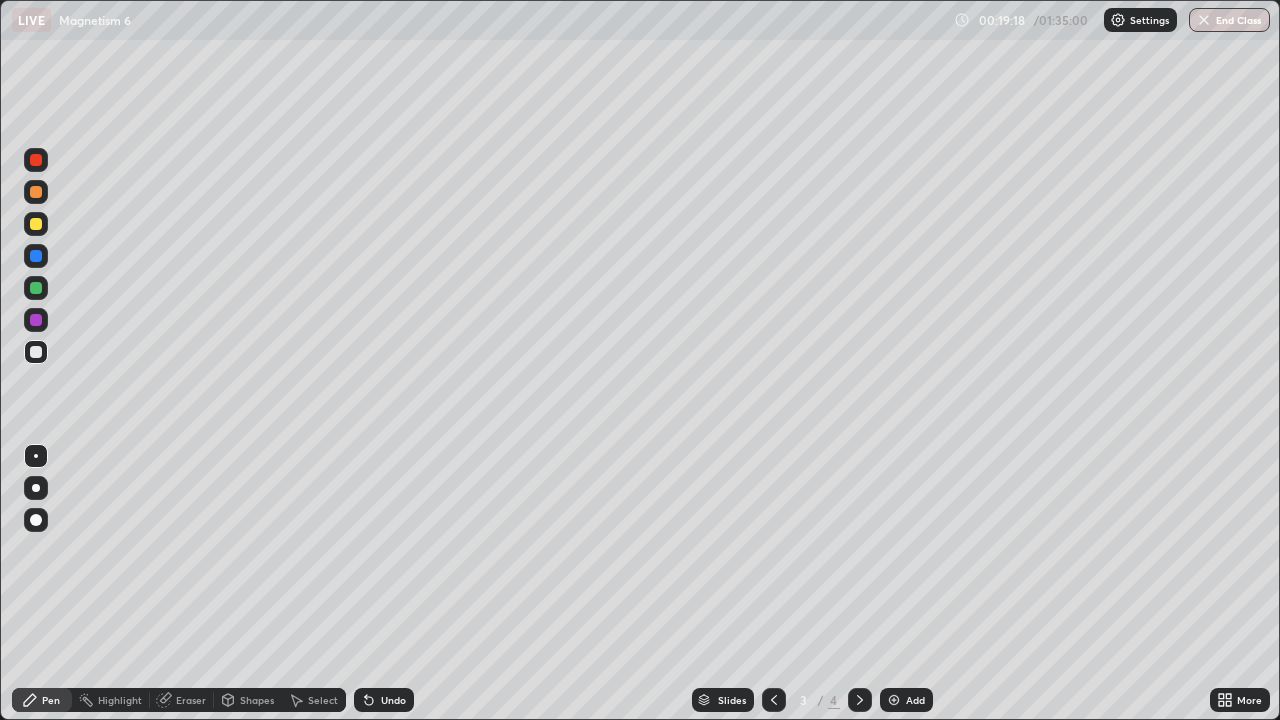 click at bounding box center (36, 224) 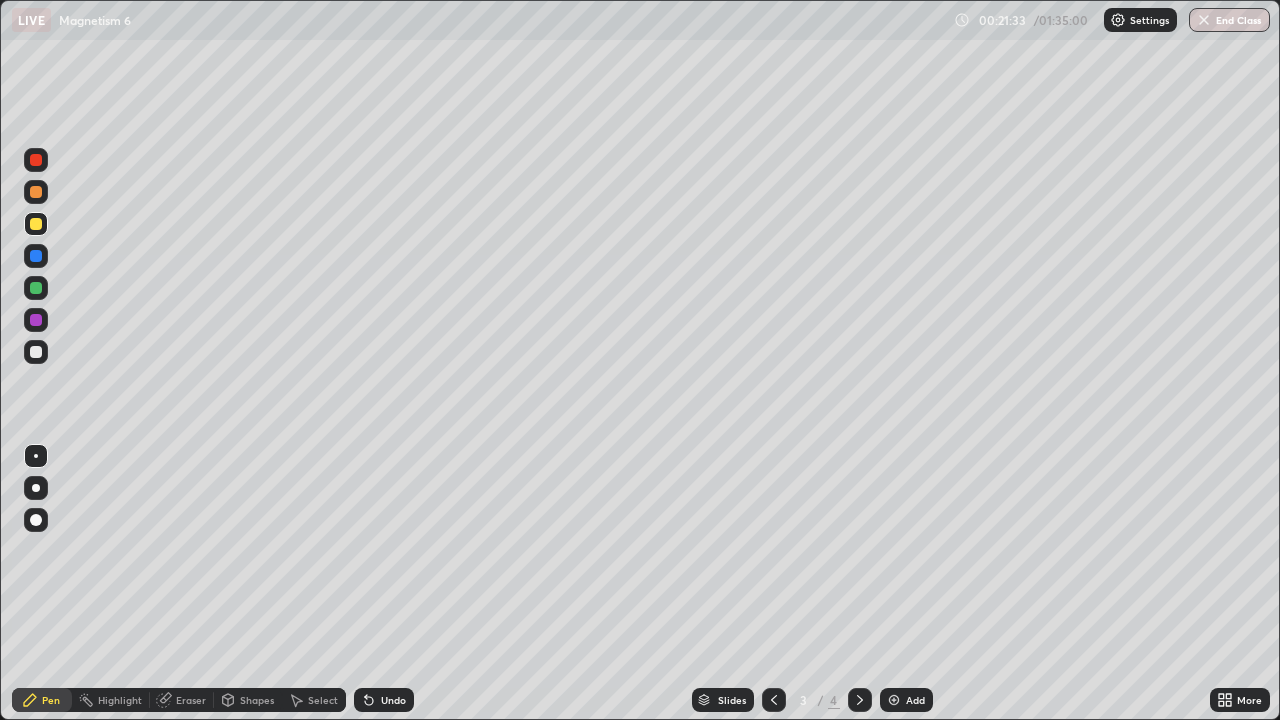 click at bounding box center [36, 352] 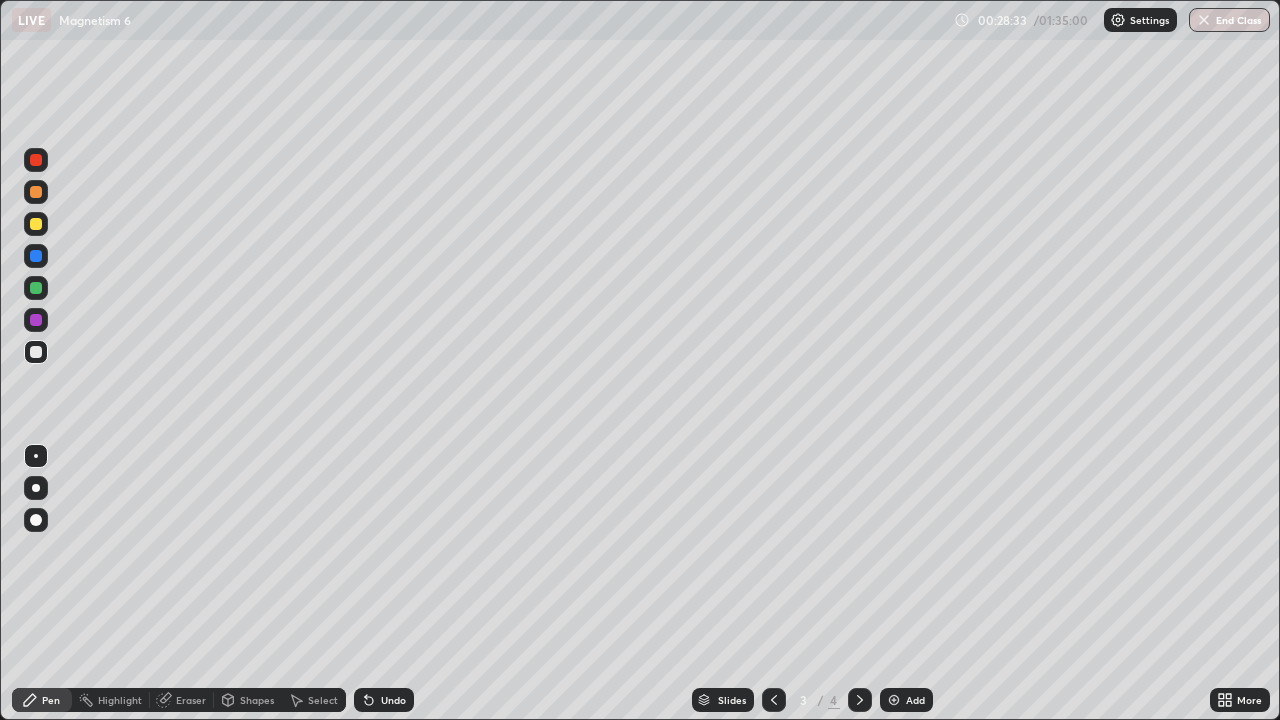 click 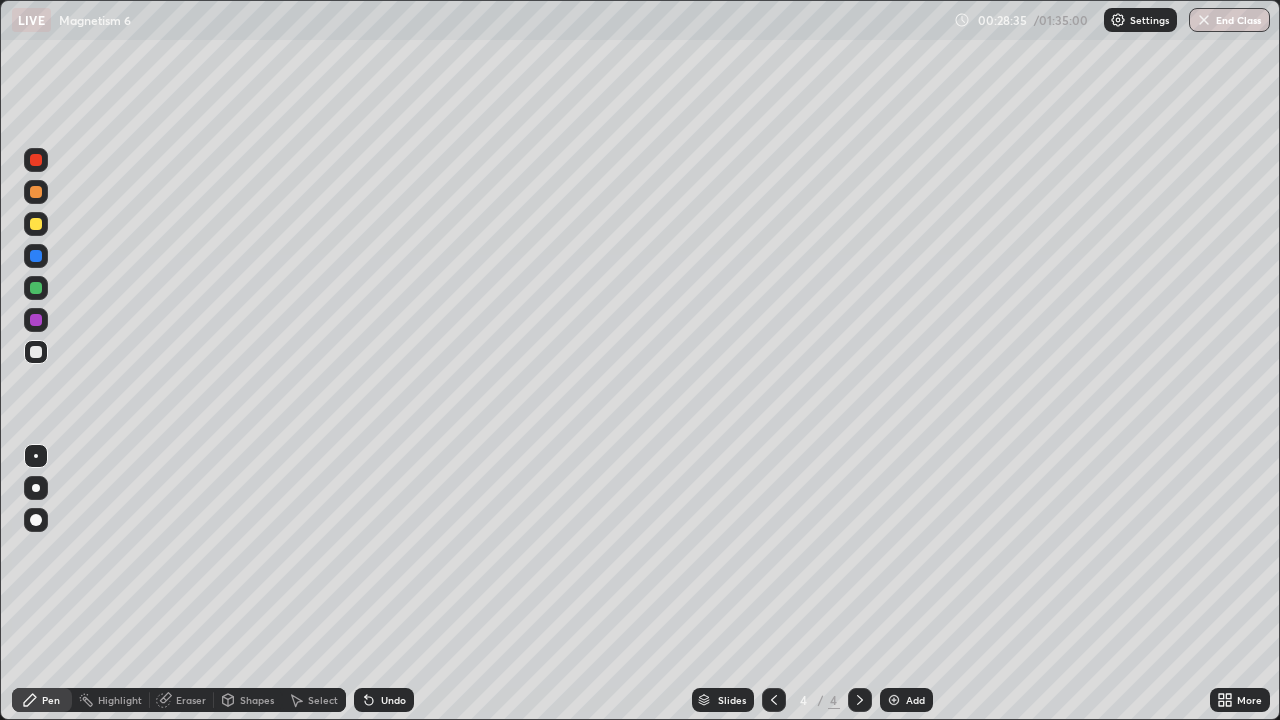 click on "Add" at bounding box center [915, 700] 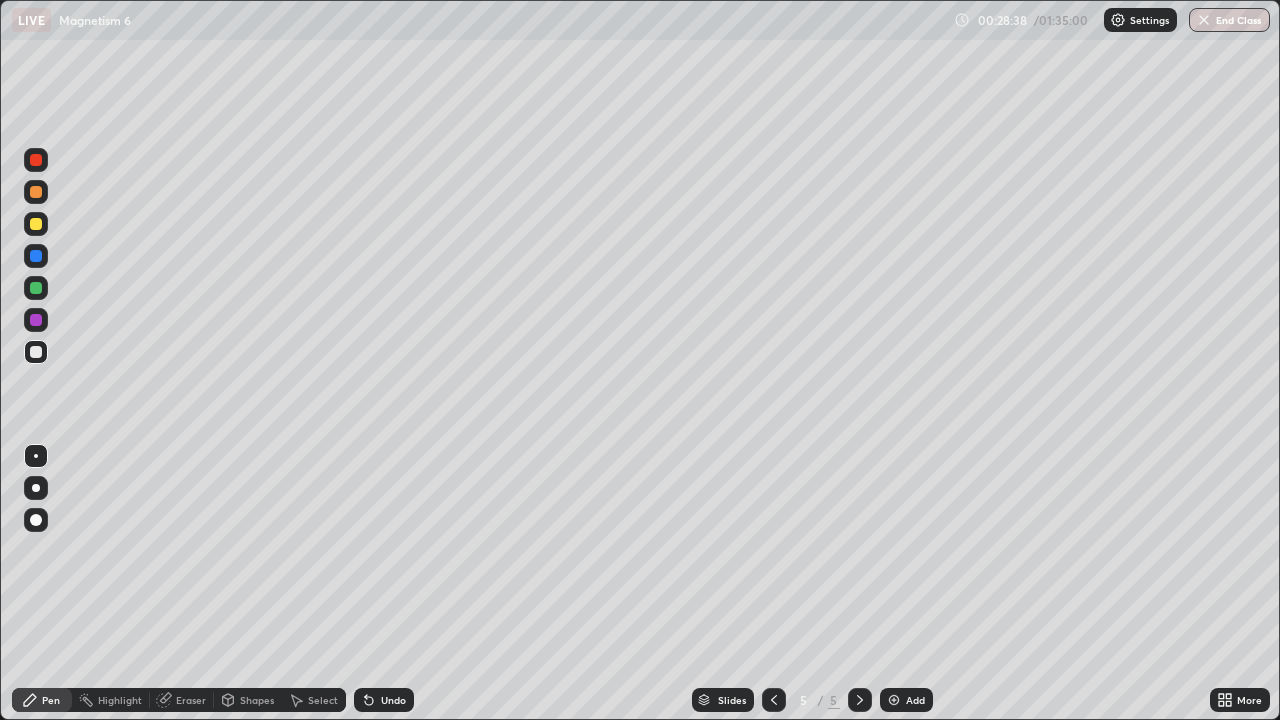 click at bounding box center [36, 224] 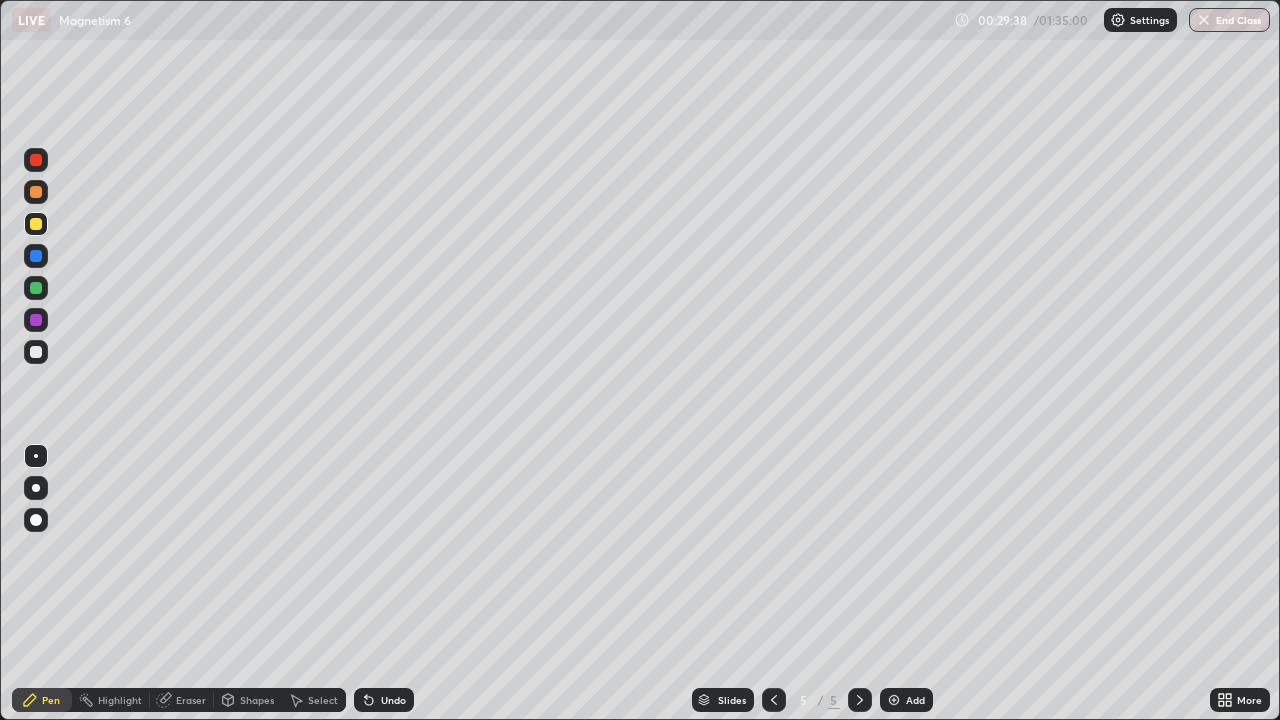 click at bounding box center (36, 352) 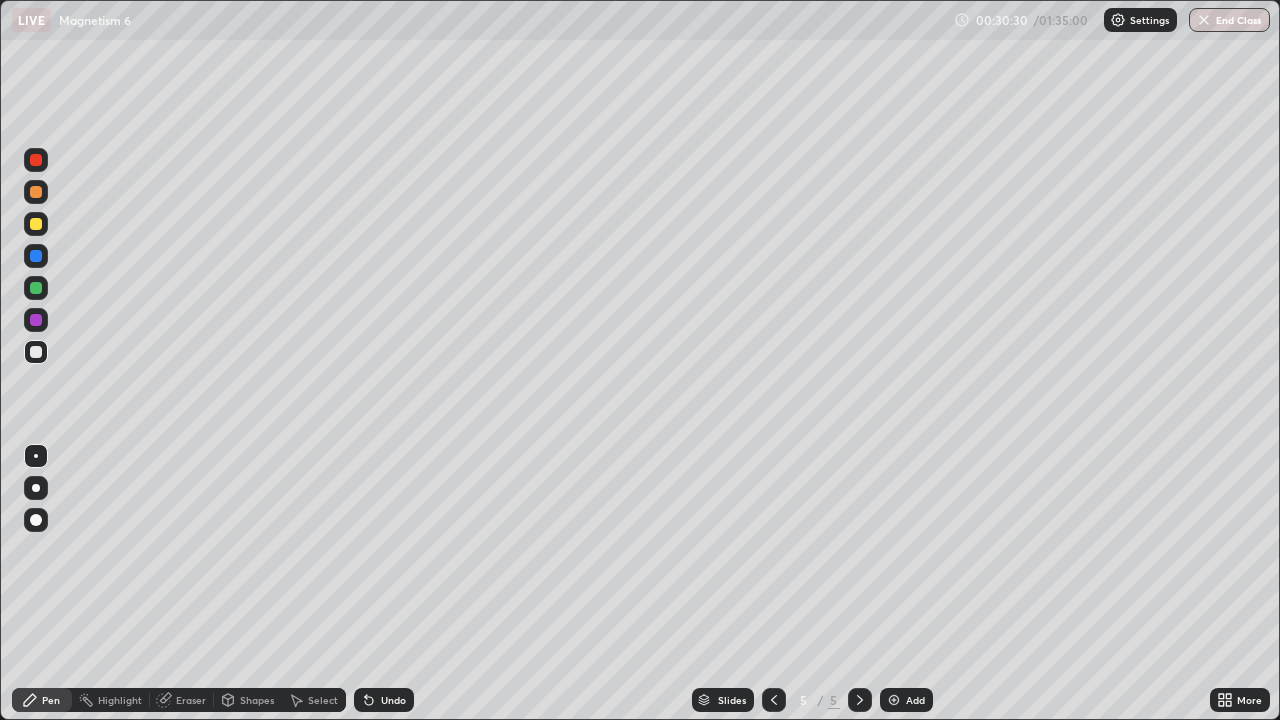 click at bounding box center [36, 224] 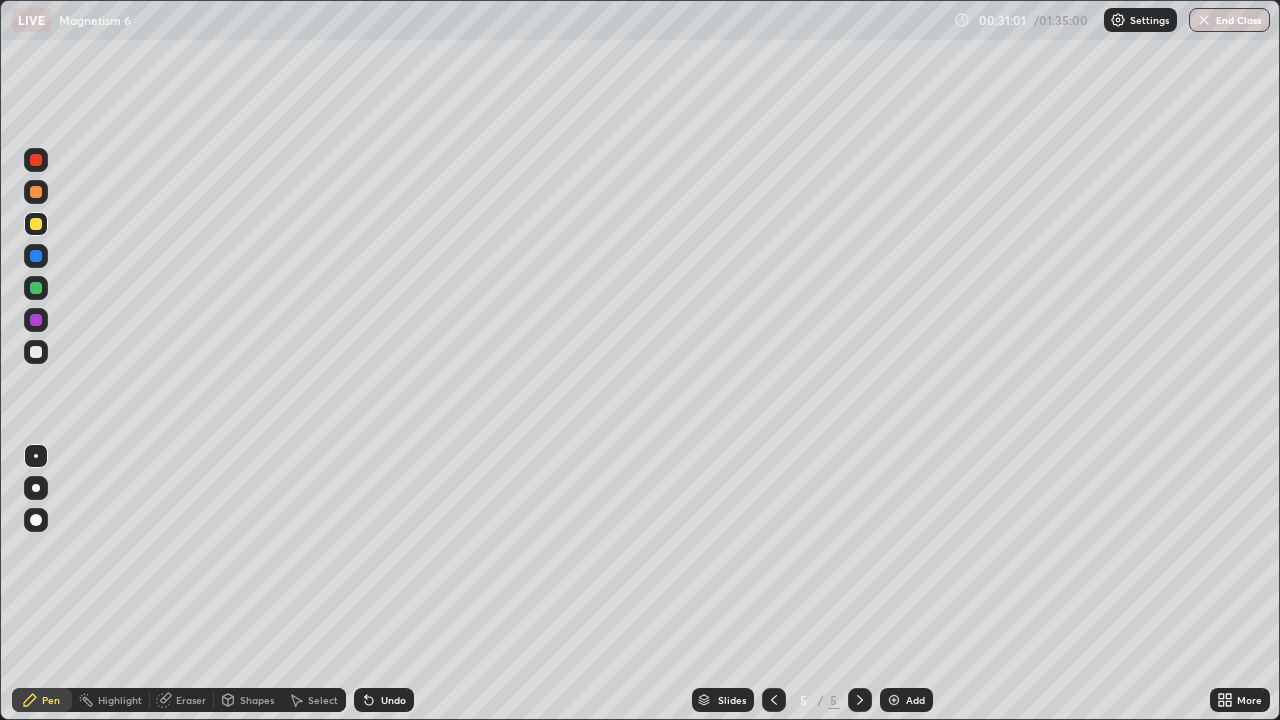 click at bounding box center [36, 288] 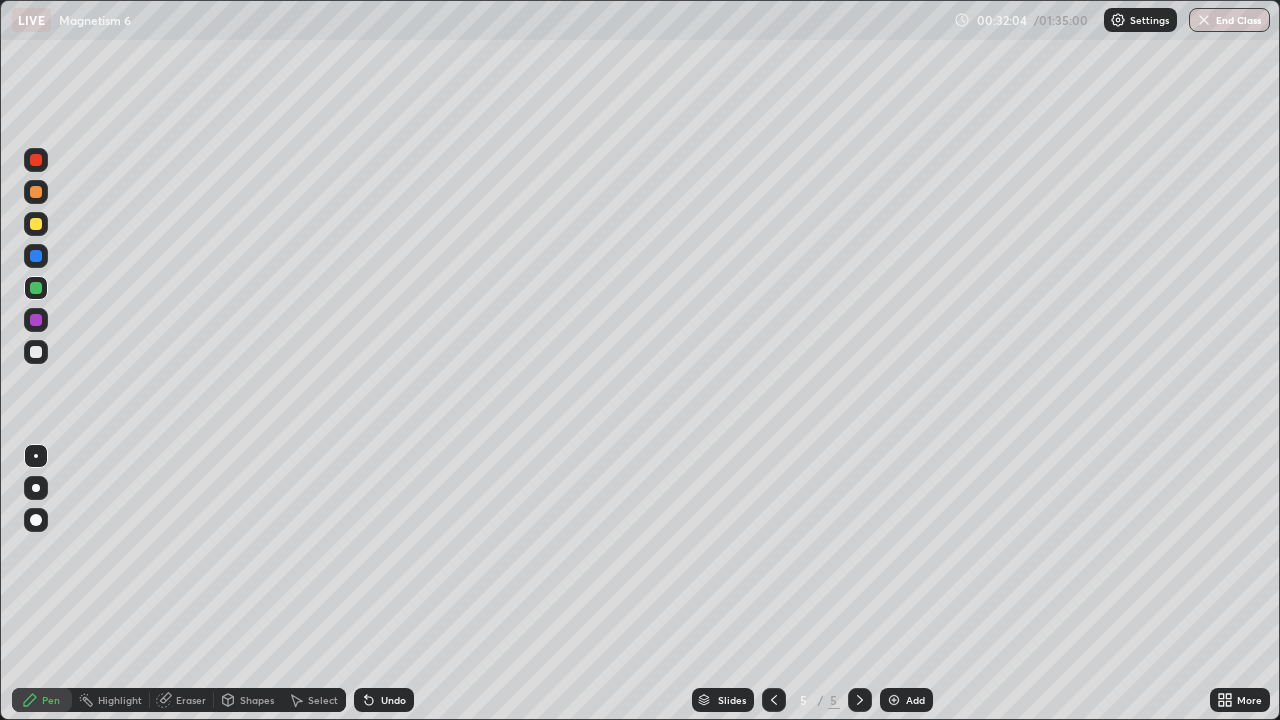 click on "Eraser" at bounding box center (191, 700) 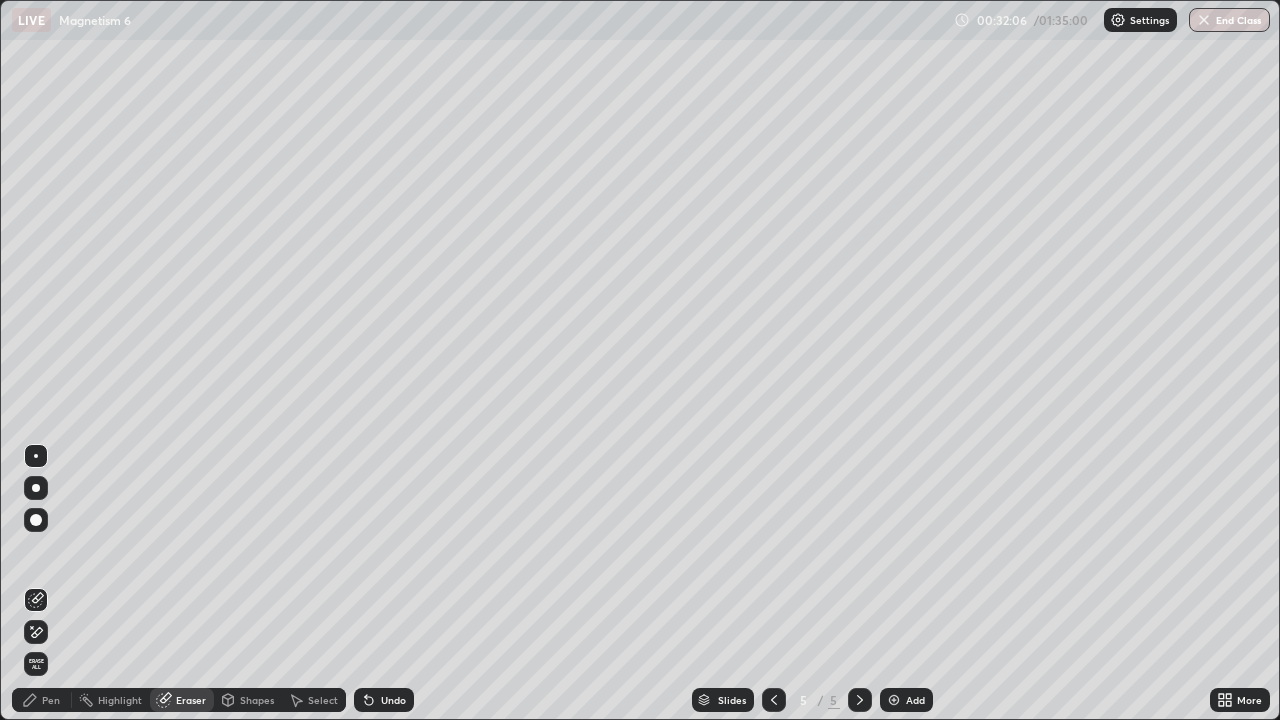 click on "Pen" at bounding box center [51, 700] 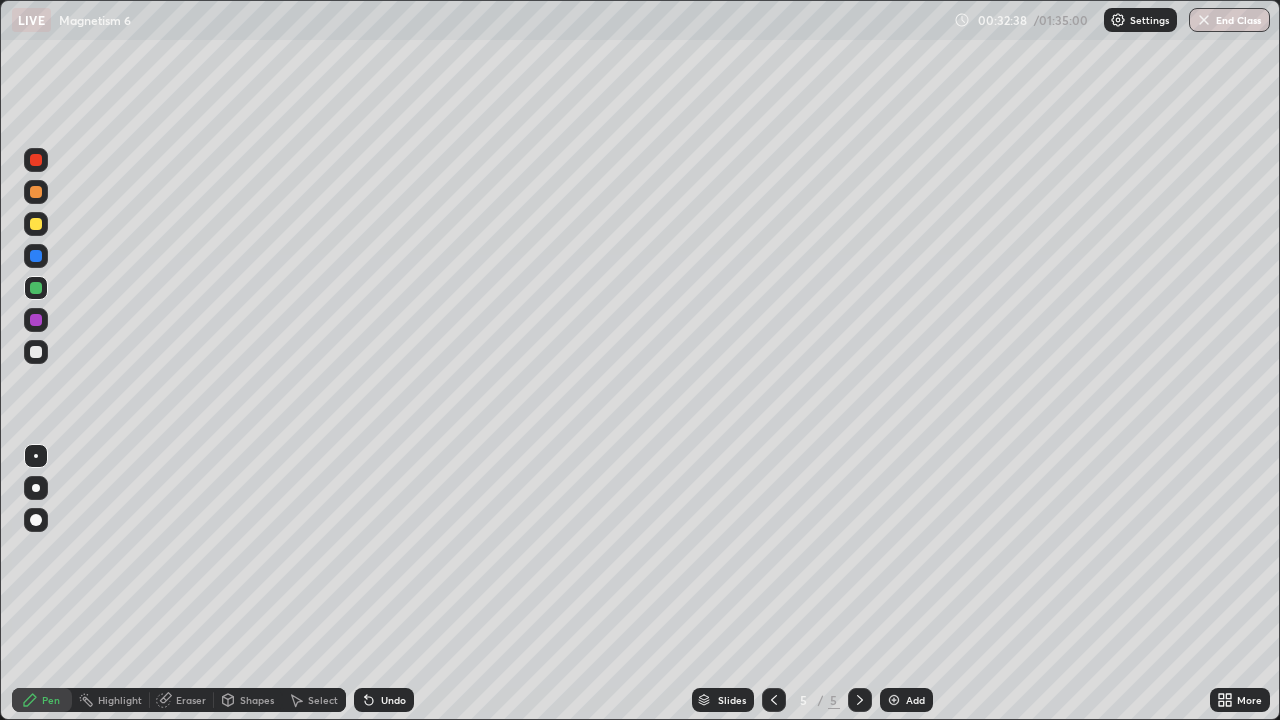 click at bounding box center [36, 352] 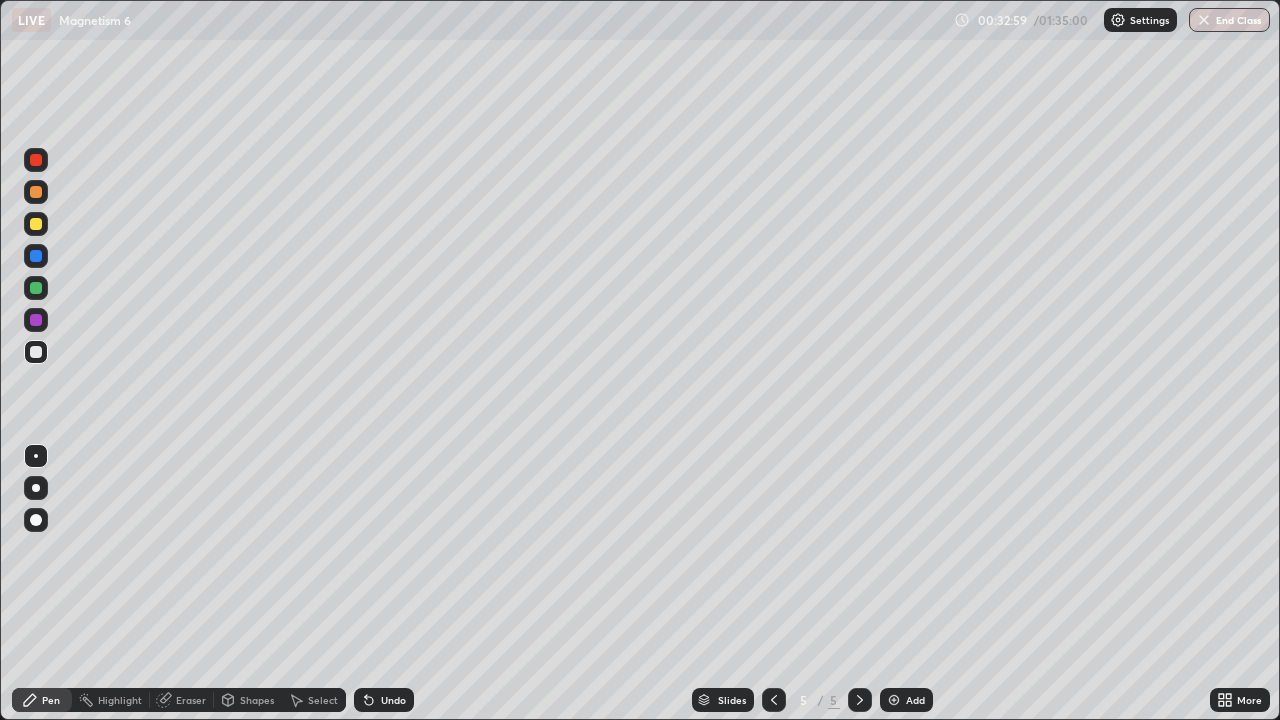 click at bounding box center [36, 256] 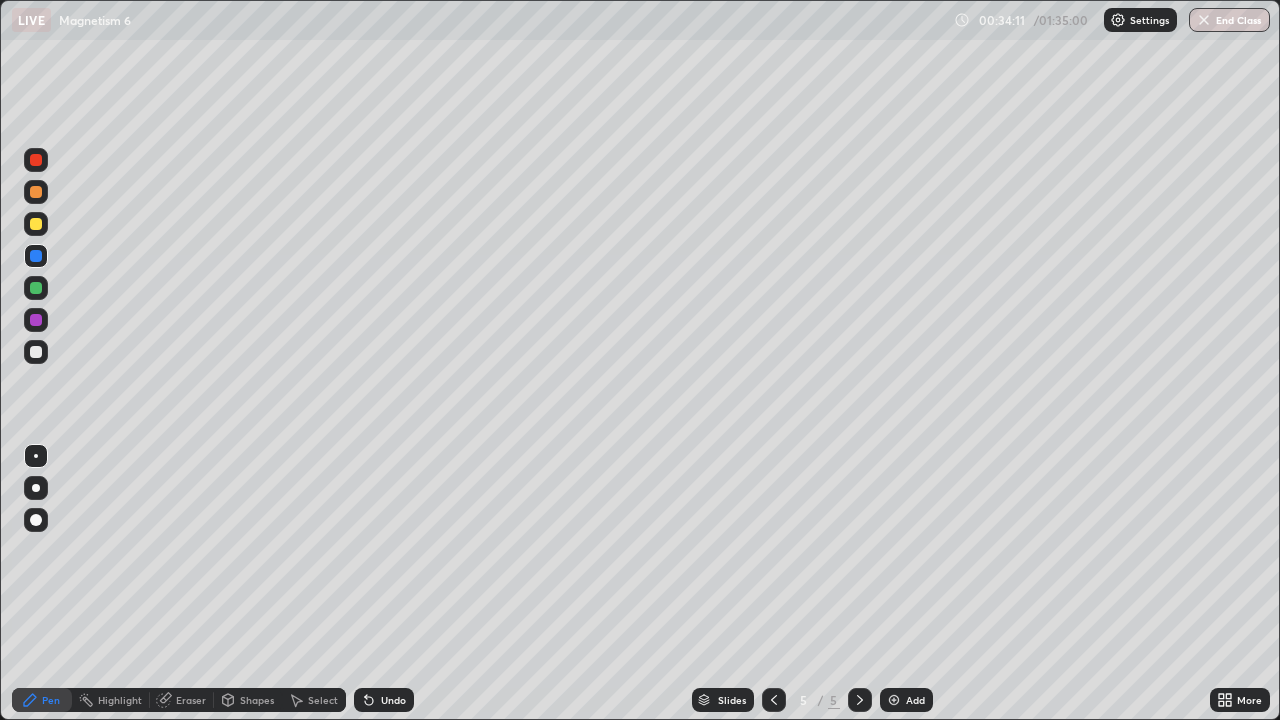 click at bounding box center (36, 352) 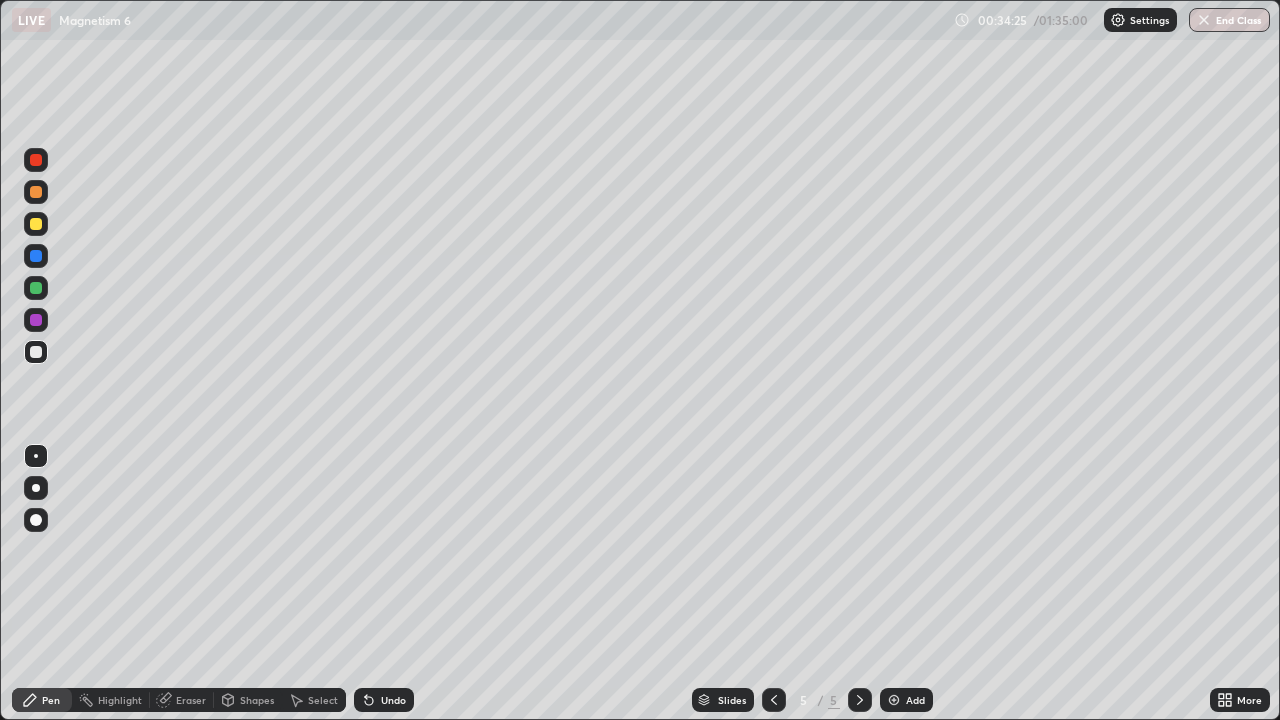 click at bounding box center [36, 224] 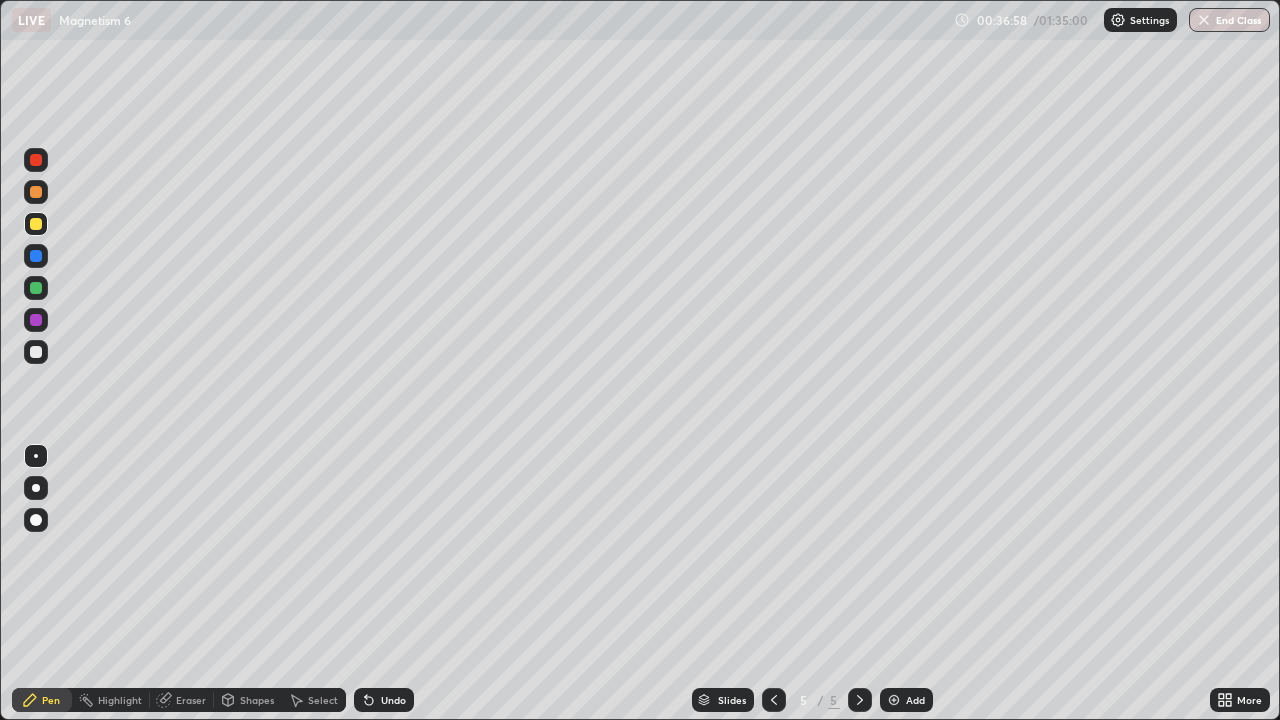click at bounding box center [36, 288] 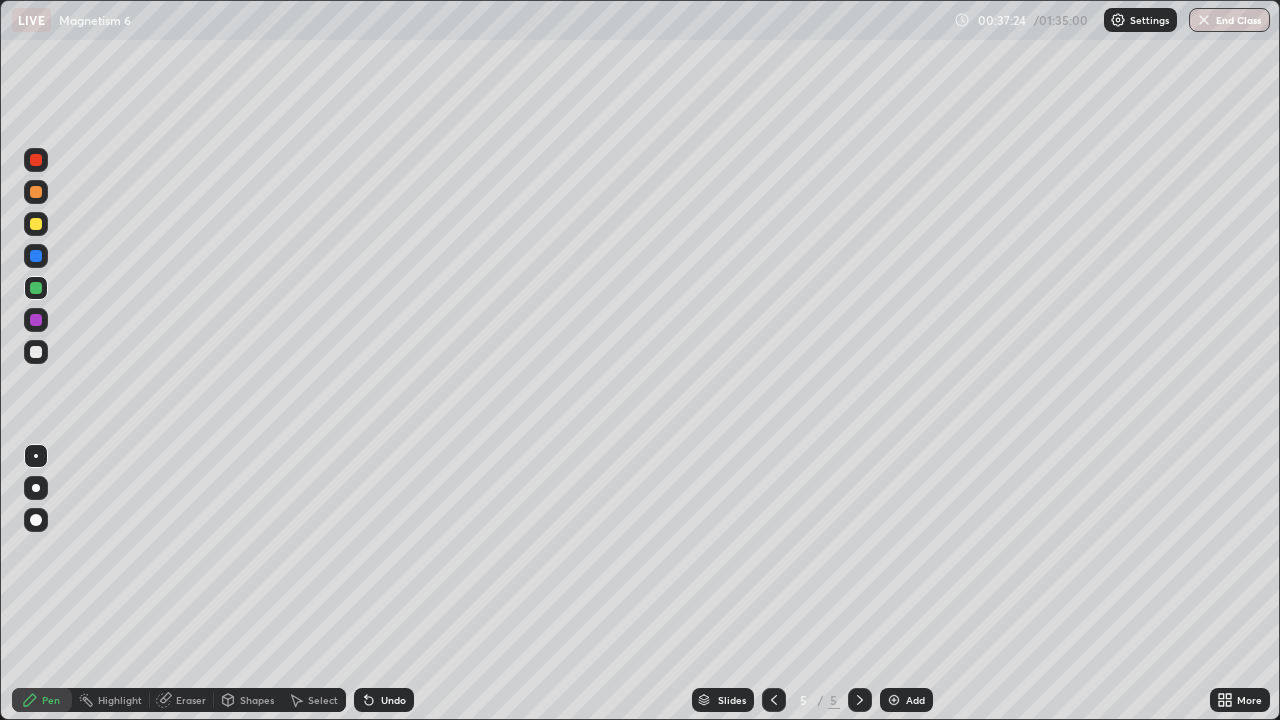 click on "Eraser" at bounding box center [191, 700] 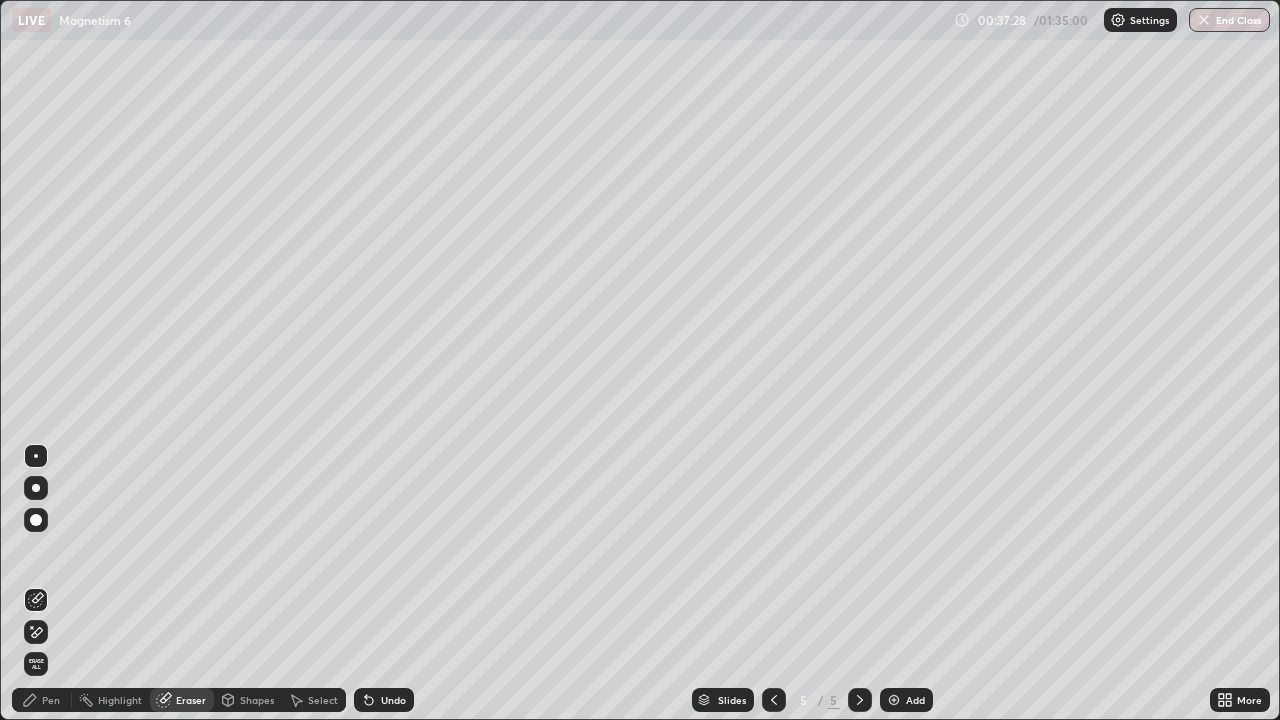 click on "Pen" at bounding box center (51, 700) 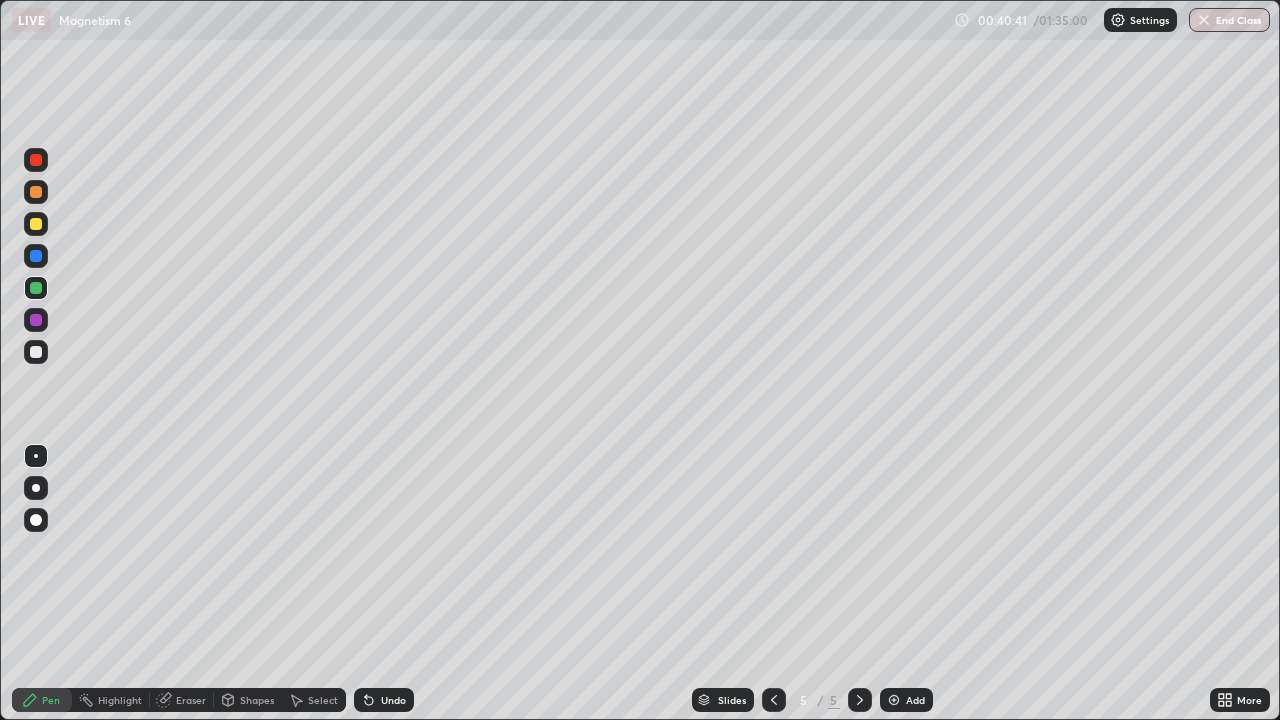 click at bounding box center (36, 224) 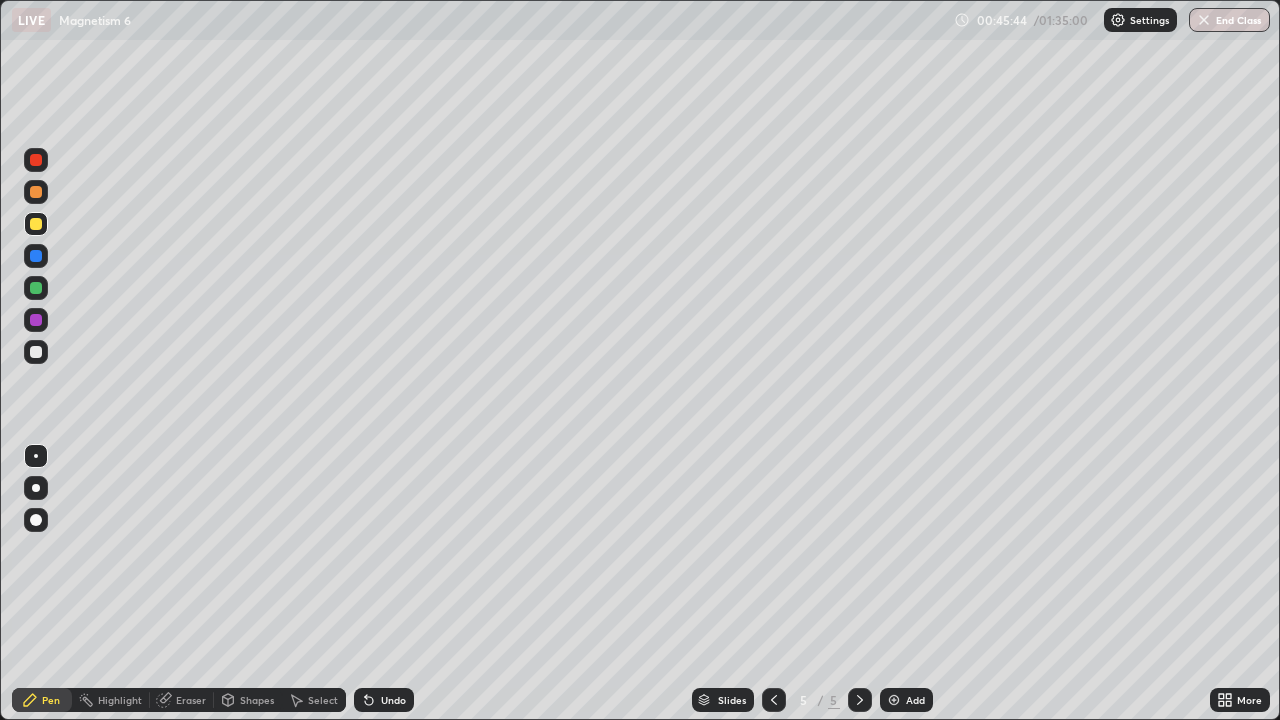 click at bounding box center [36, 256] 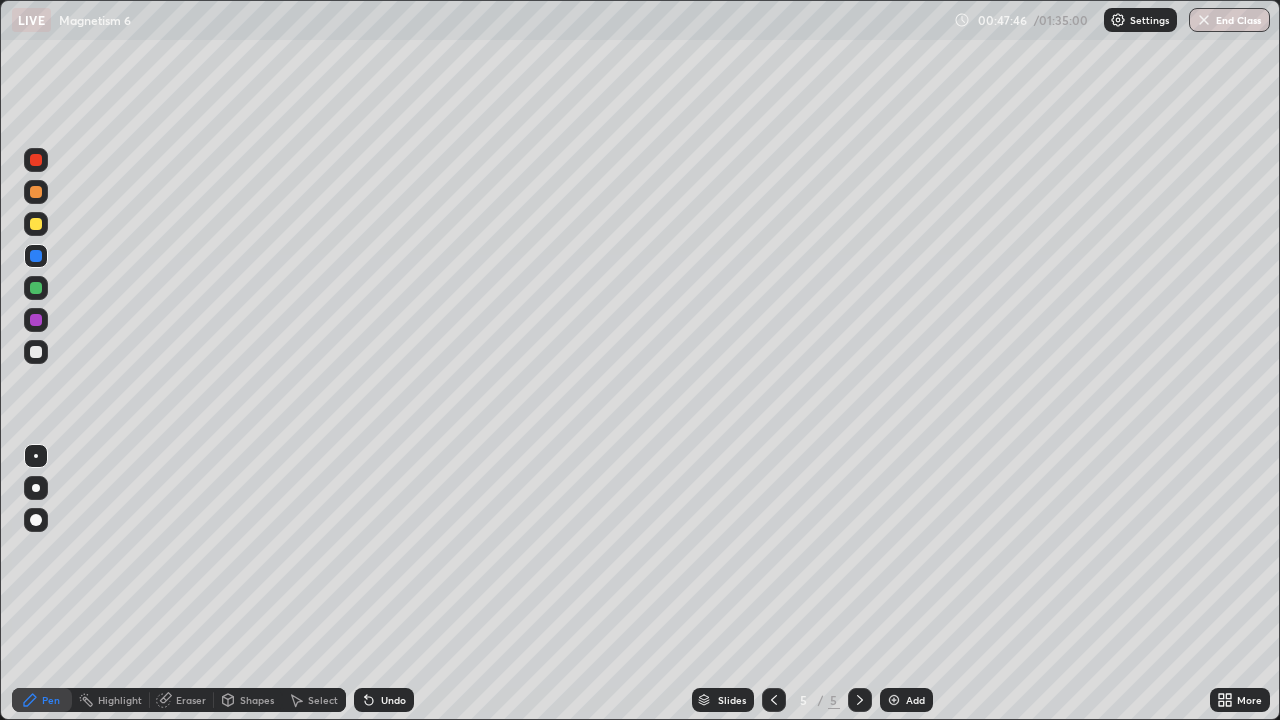click at bounding box center [36, 288] 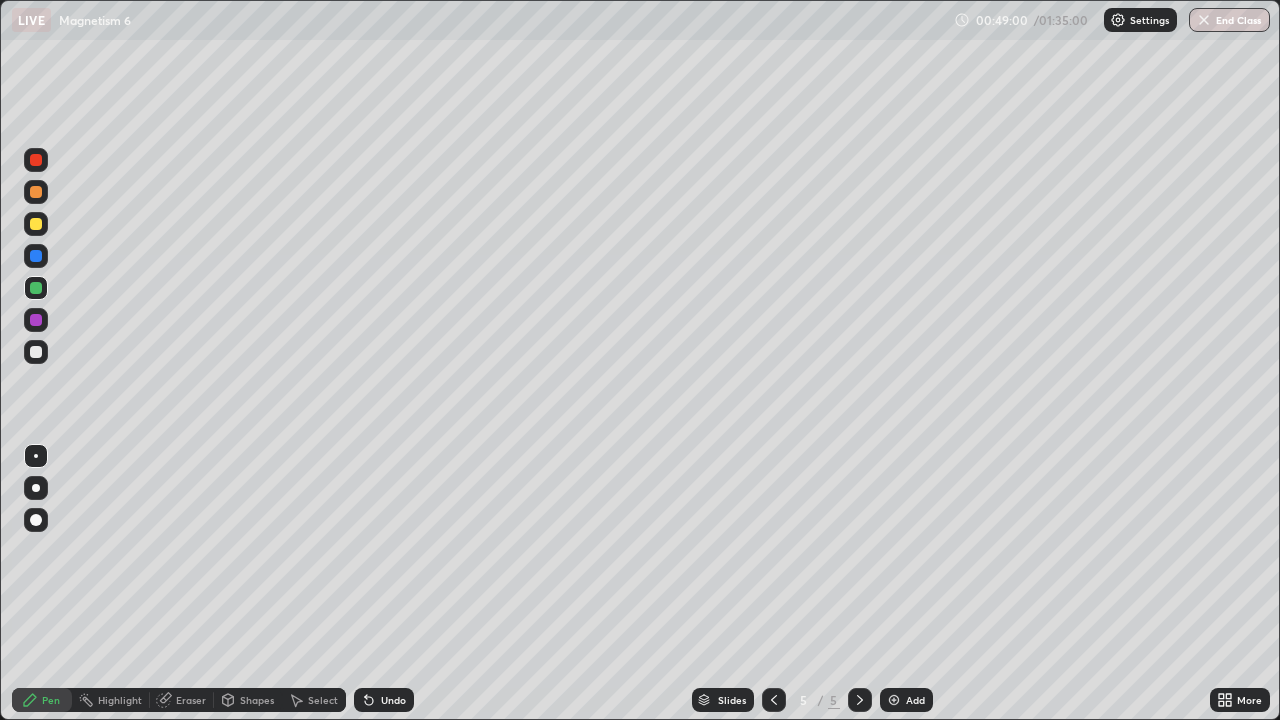 click at bounding box center [36, 256] 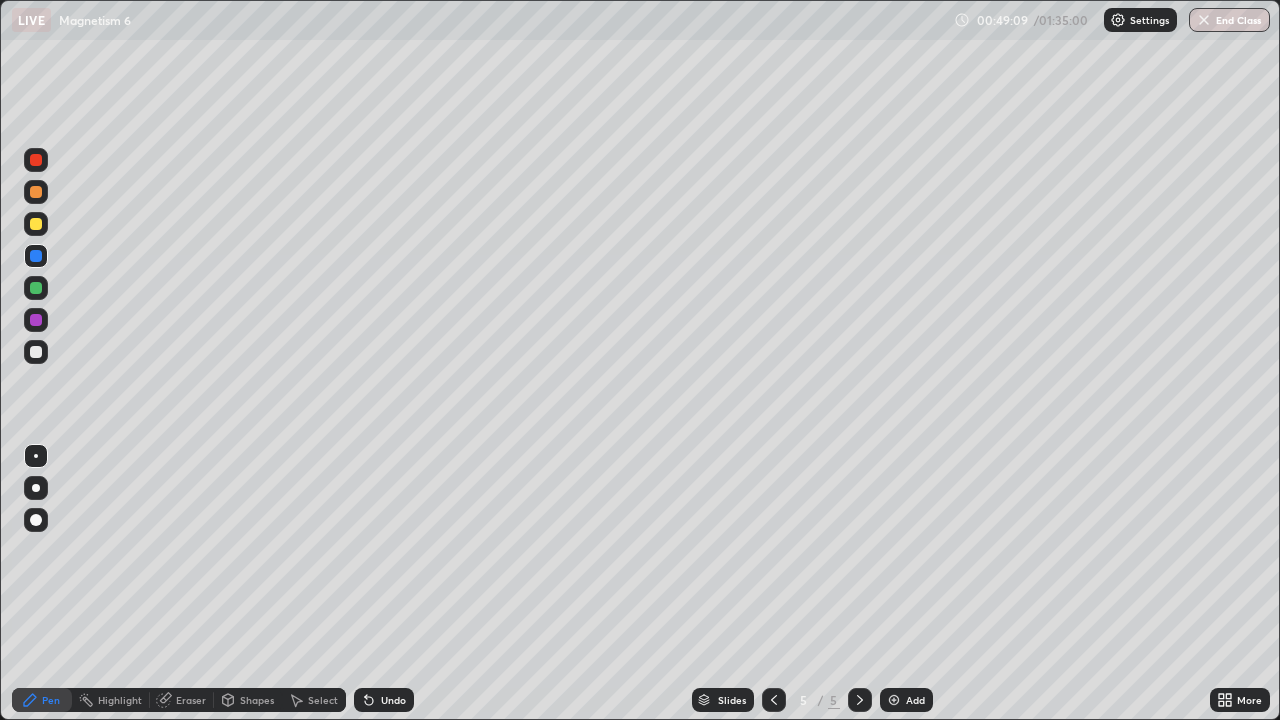 click at bounding box center (36, 352) 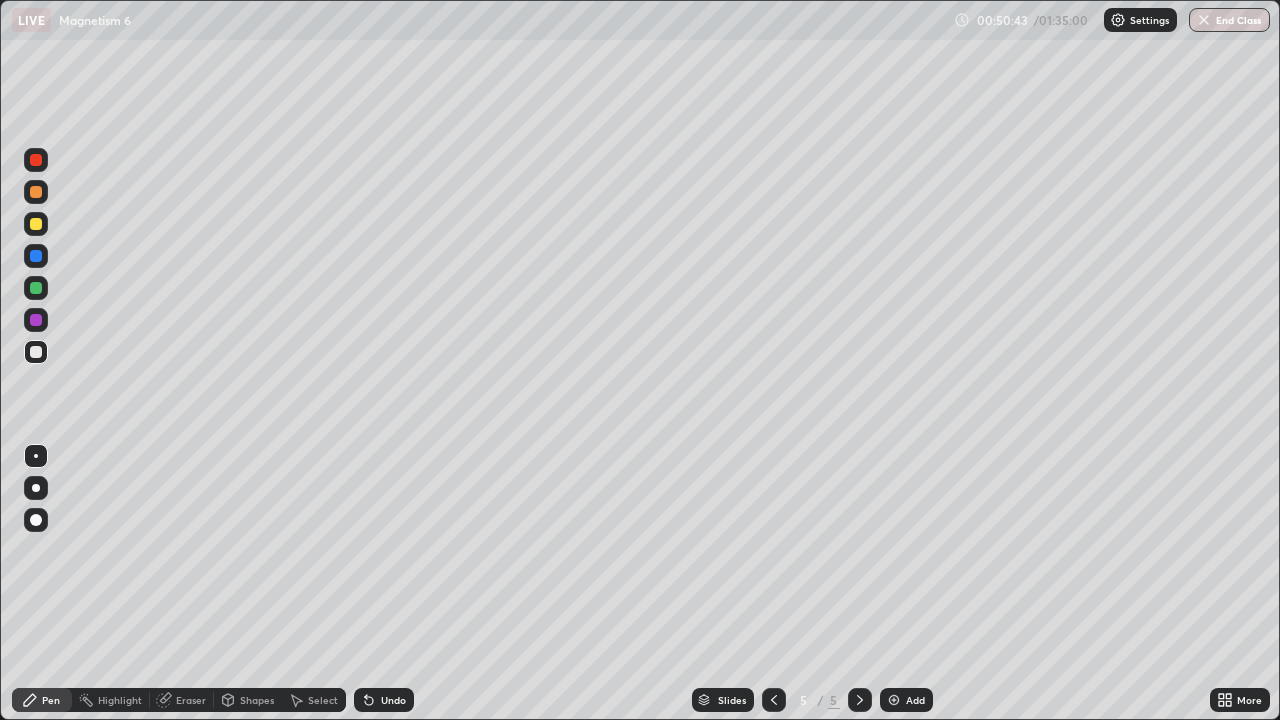 click at bounding box center (36, 192) 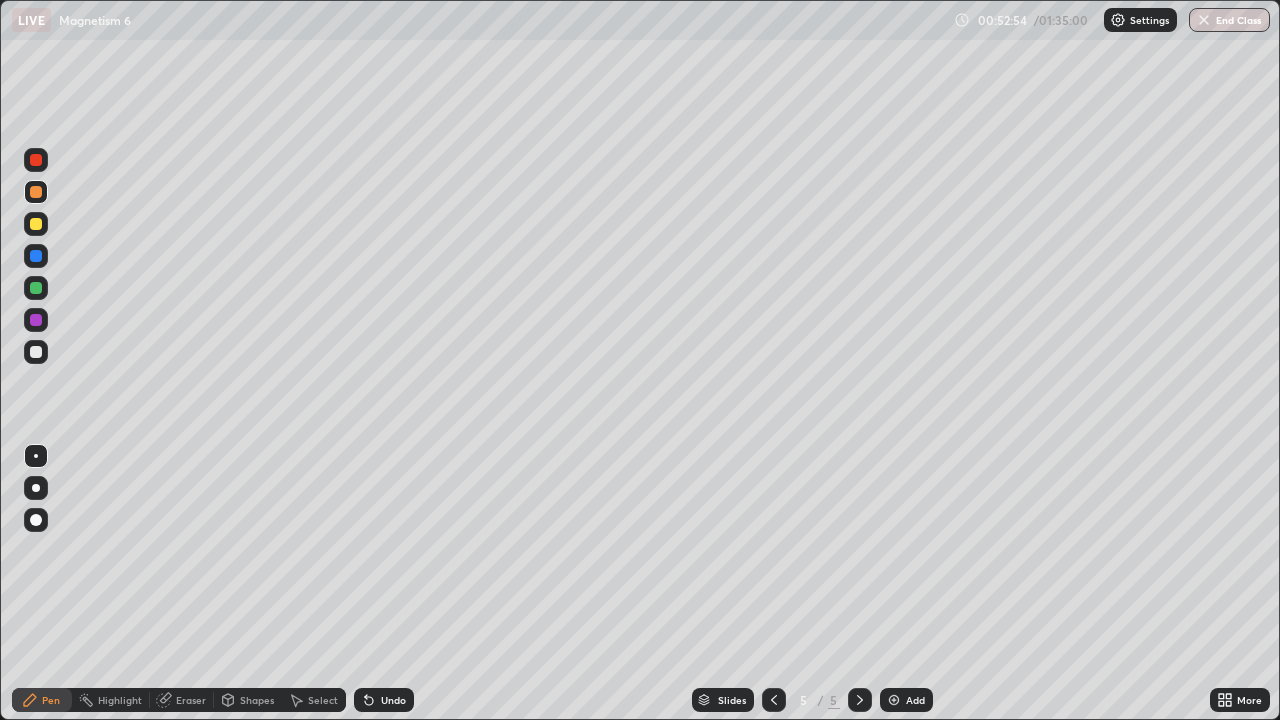 click on "Add" at bounding box center [915, 700] 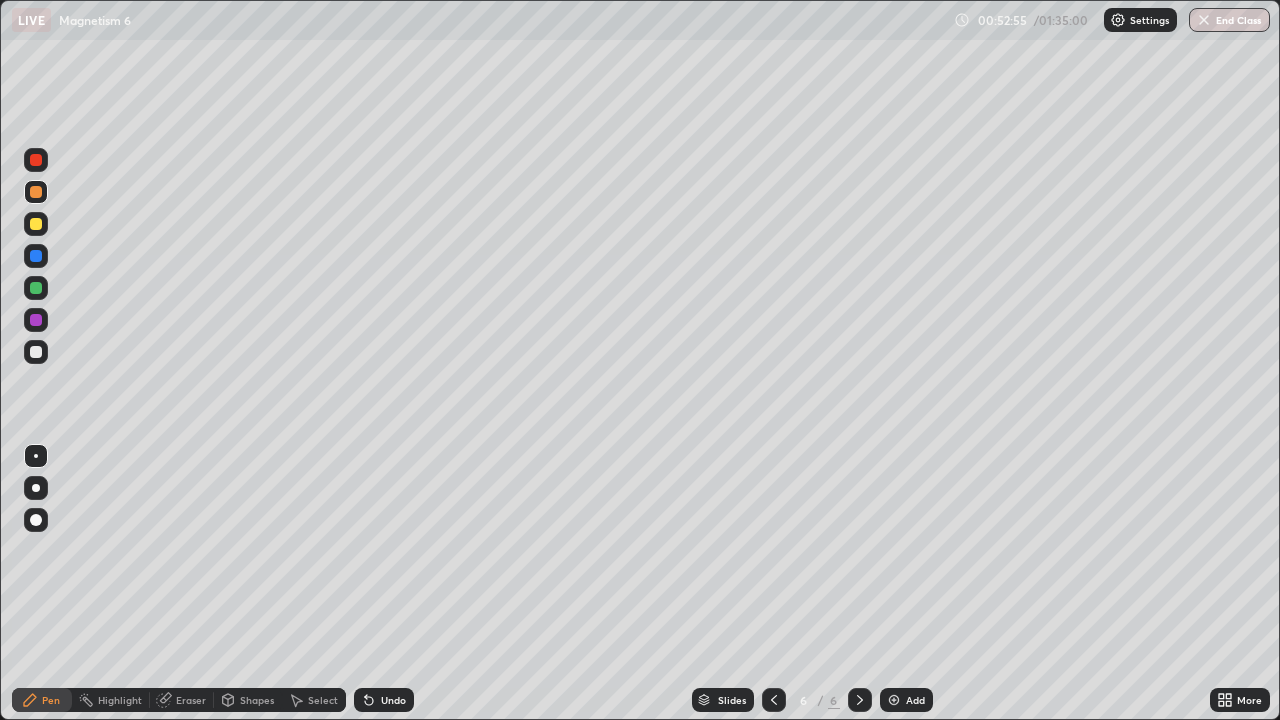 click at bounding box center [36, 352] 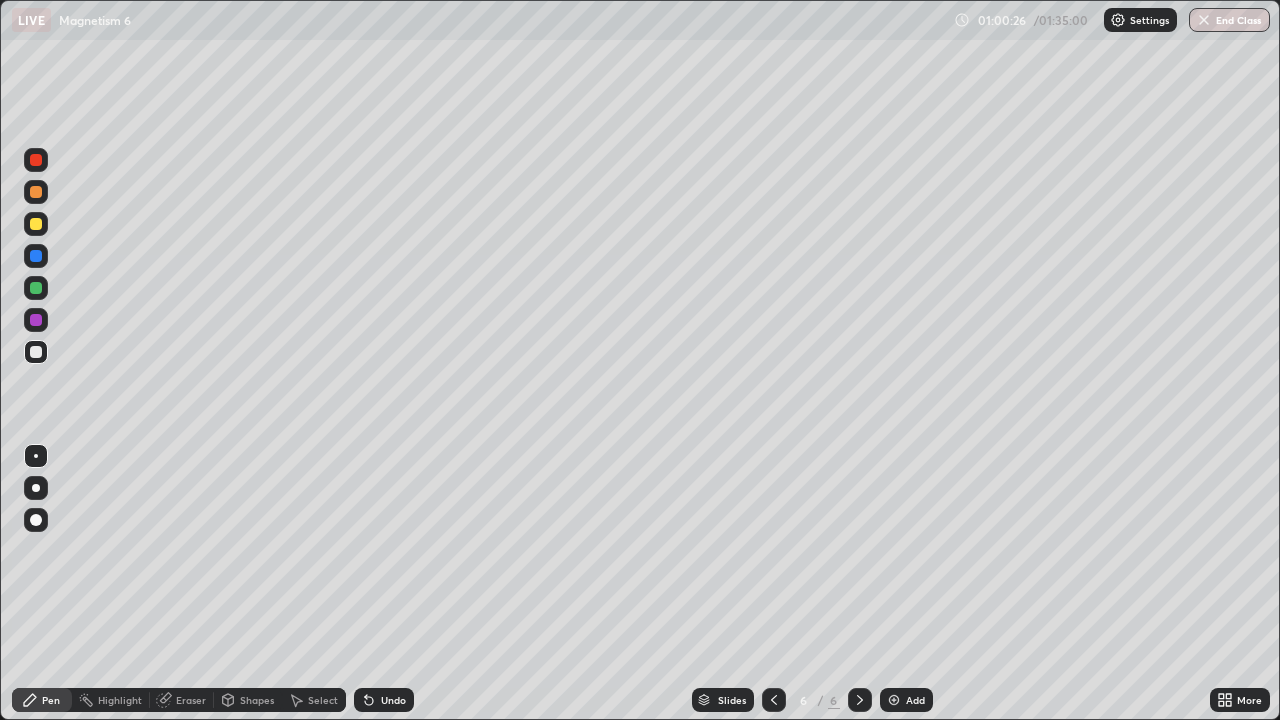 click at bounding box center [36, 224] 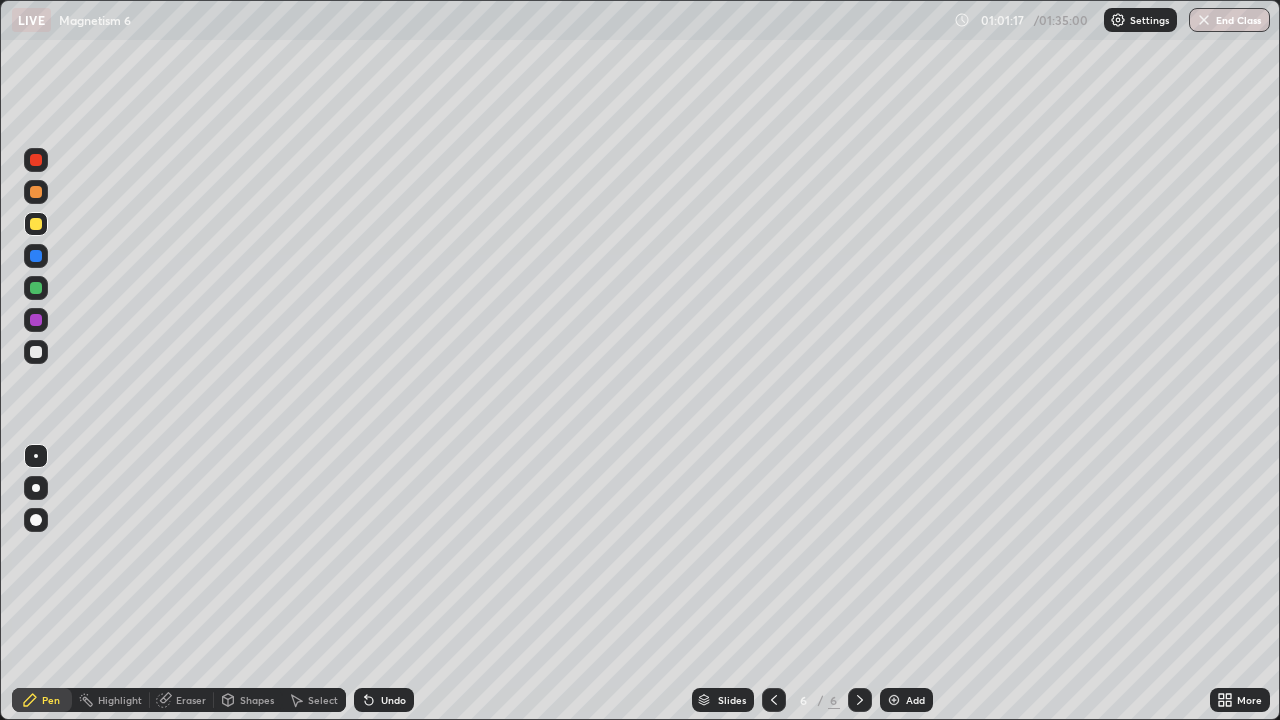 click at bounding box center (36, 192) 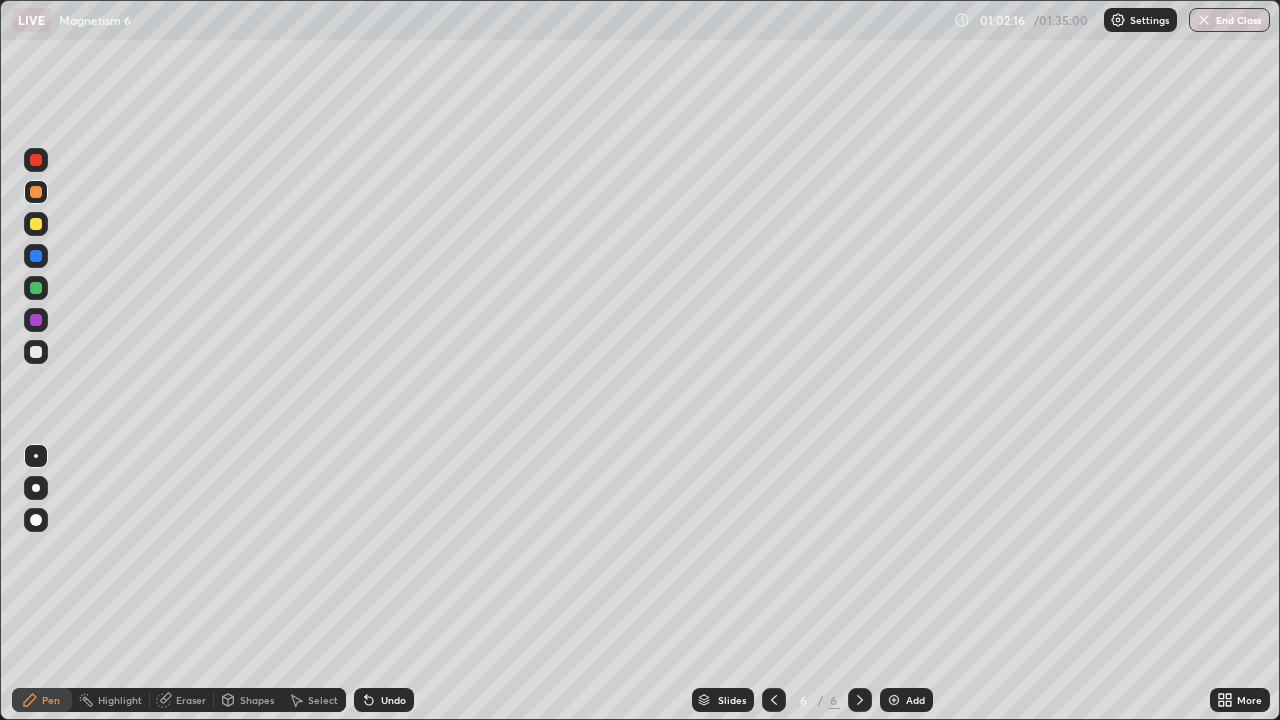 click on "Eraser" at bounding box center [191, 700] 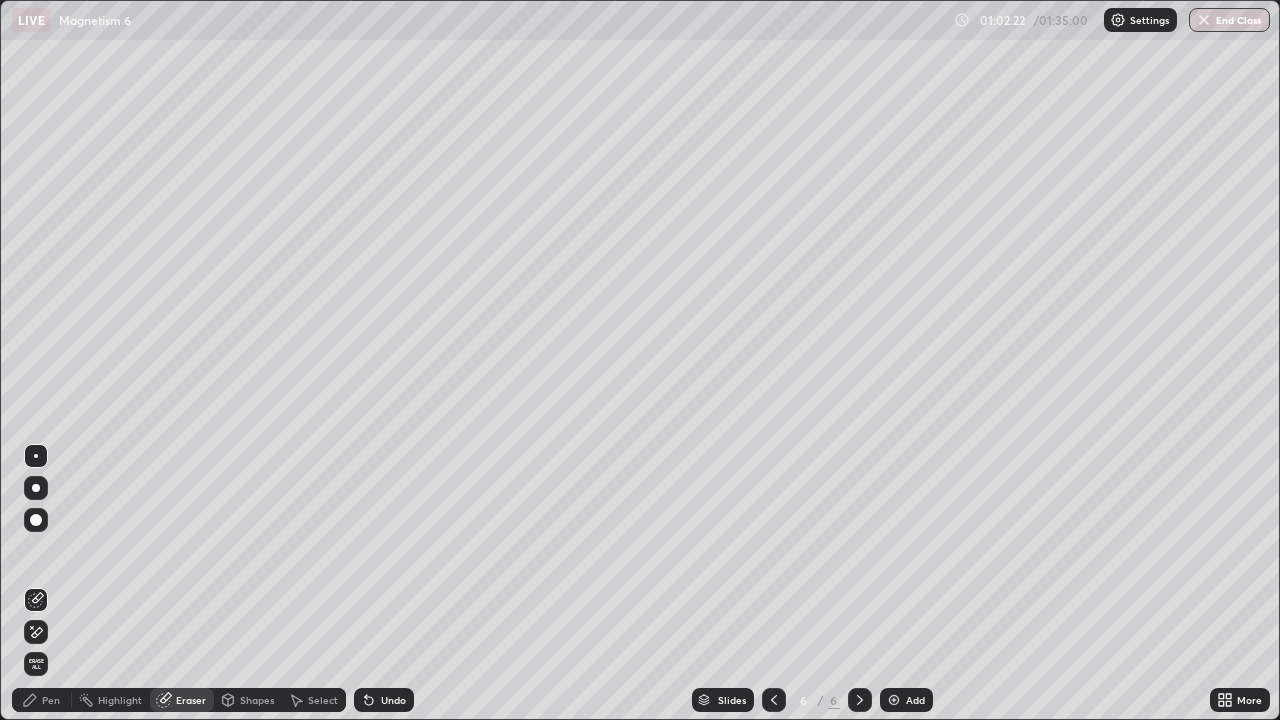 click on "Pen" at bounding box center (51, 700) 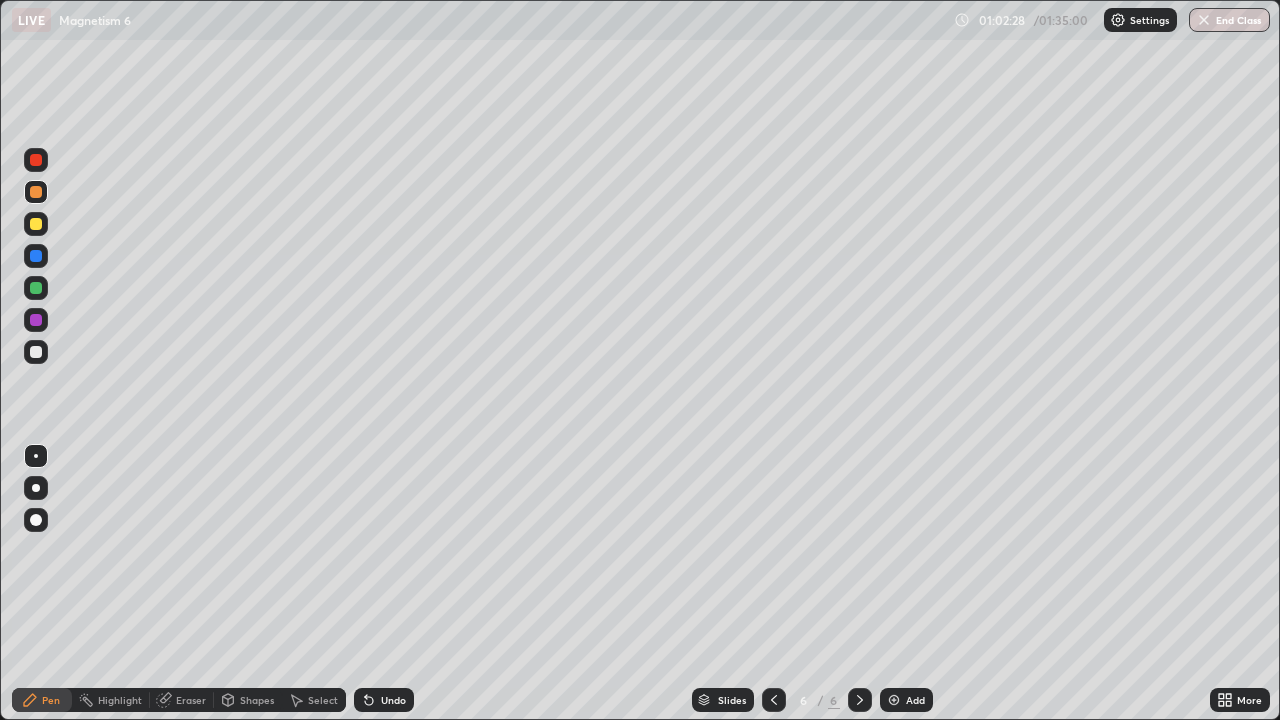 click at bounding box center (36, 352) 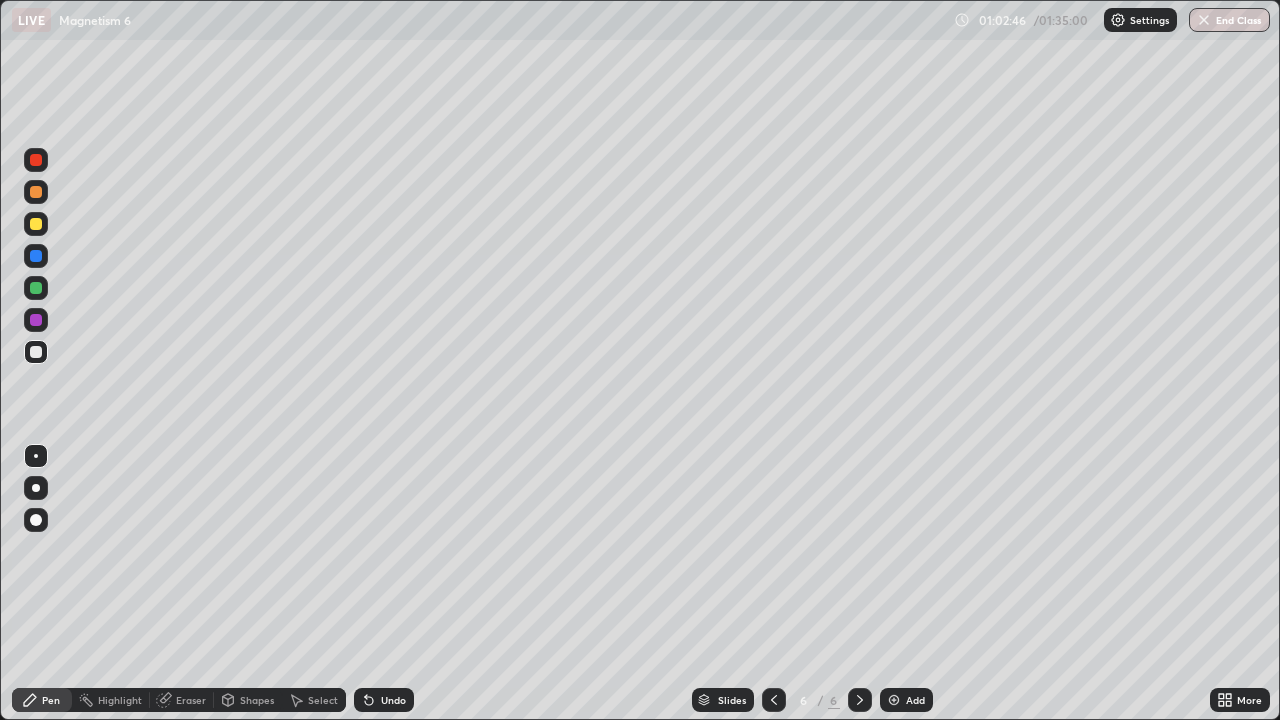 click on "Eraser" at bounding box center [182, 700] 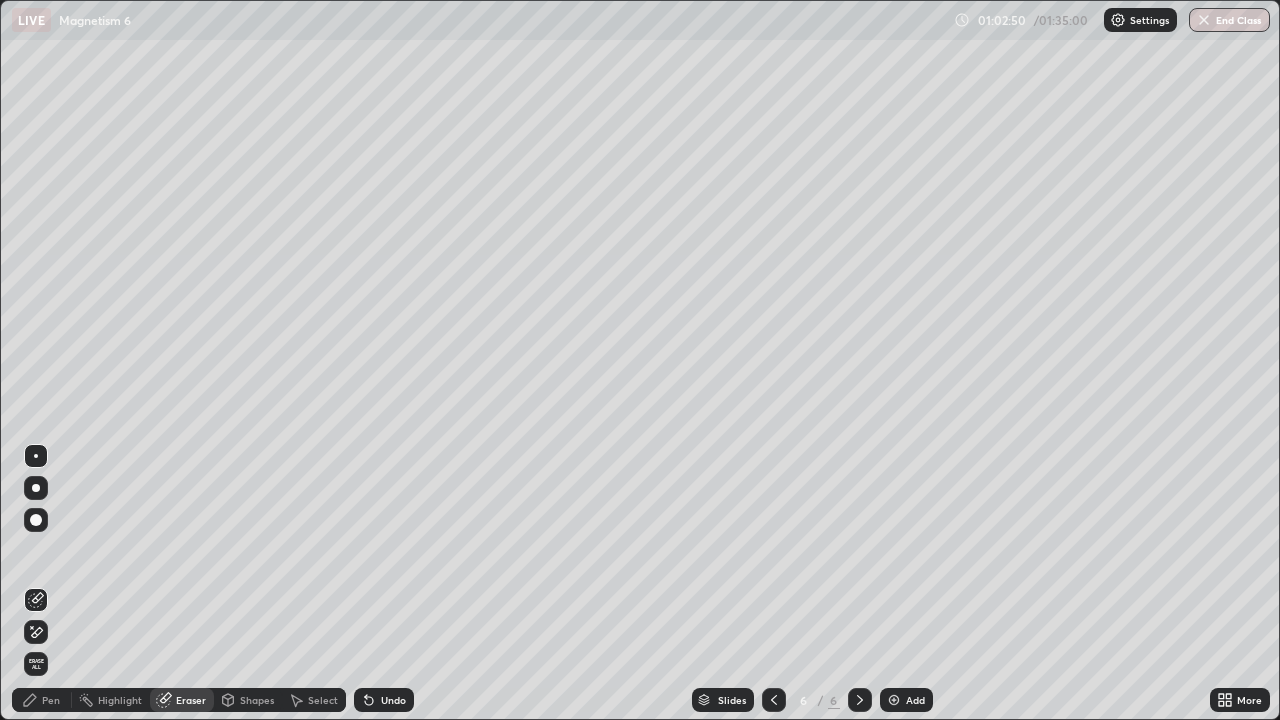 click on "Pen" at bounding box center [51, 700] 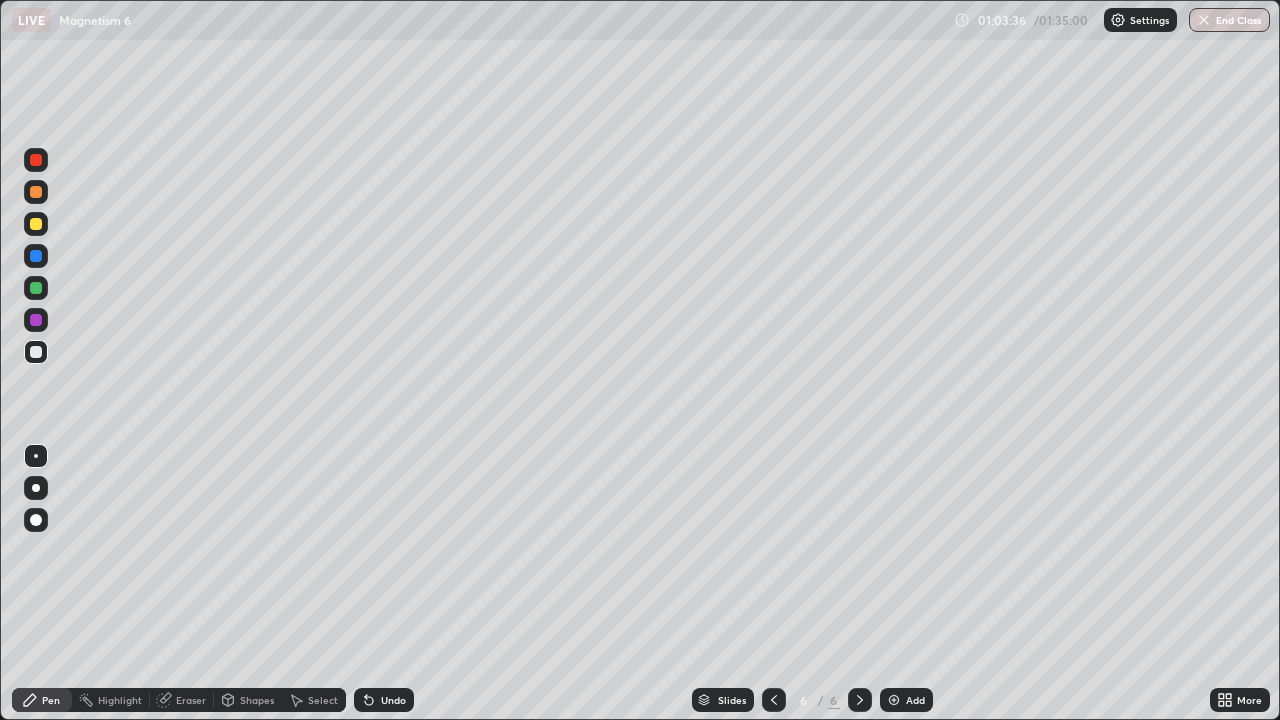 click at bounding box center (36, 224) 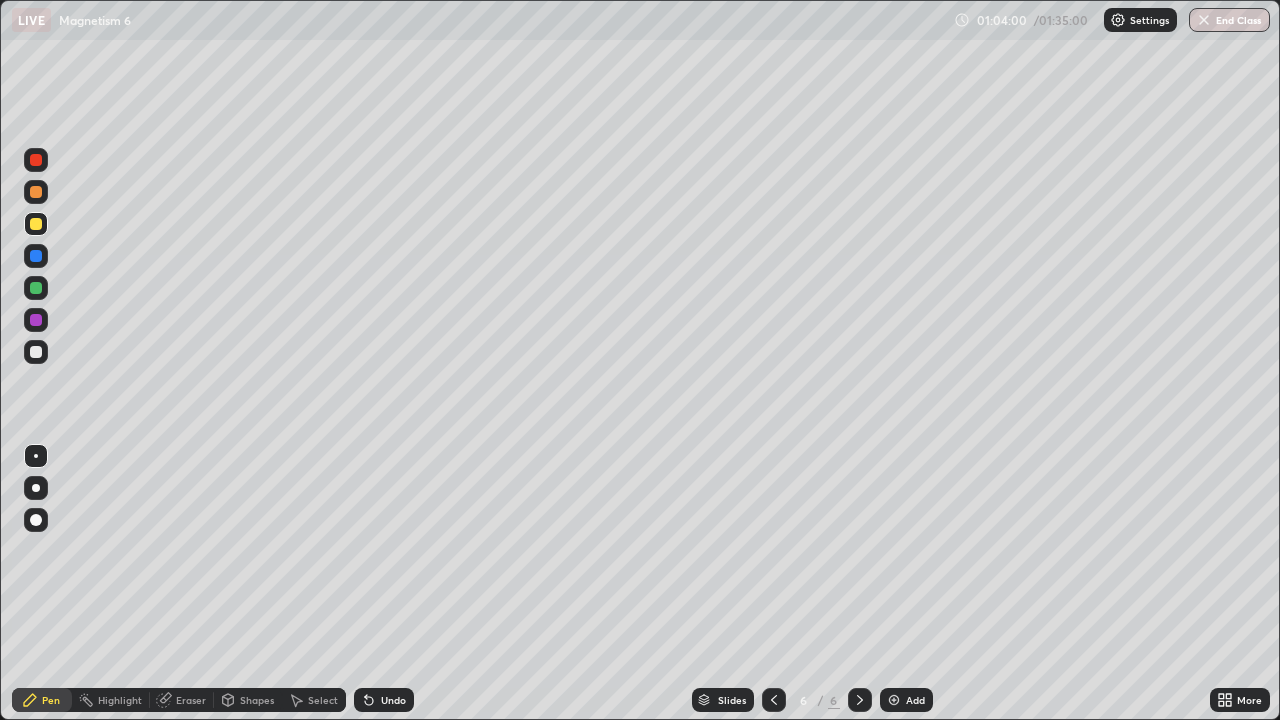 click on "Eraser" at bounding box center (191, 700) 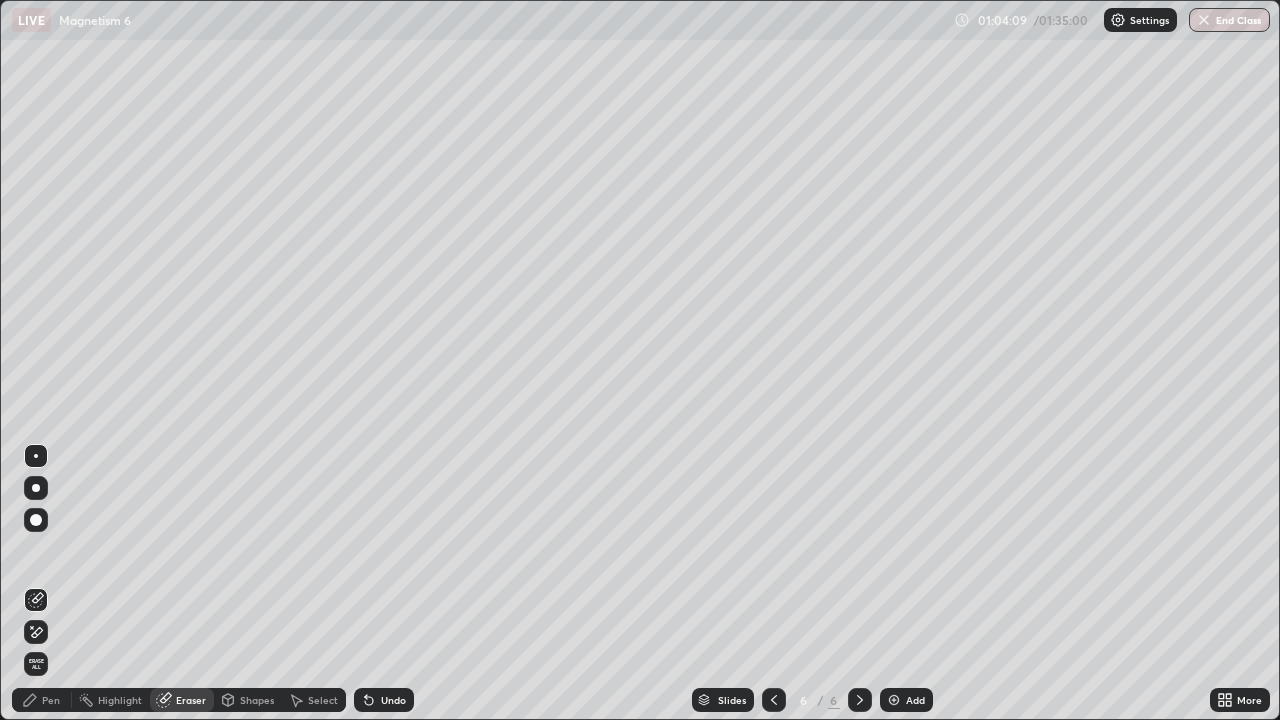 click on "Pen" at bounding box center (51, 700) 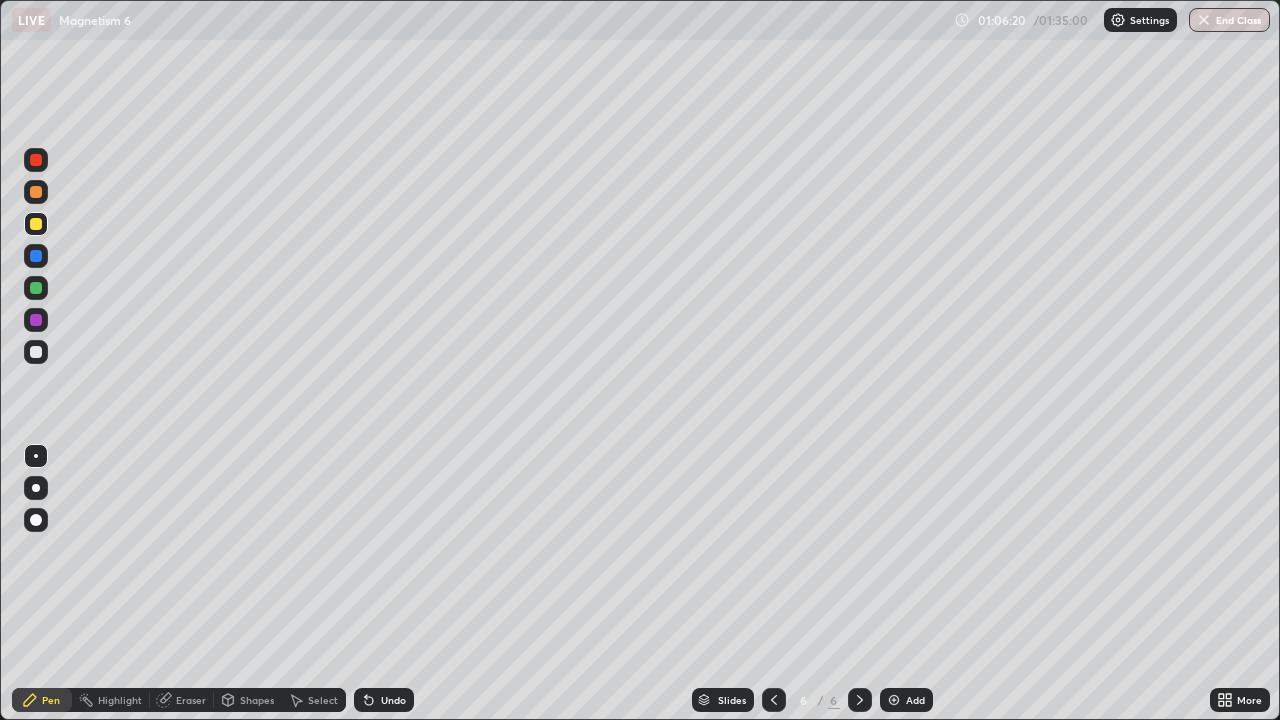 click on "Add" at bounding box center [915, 700] 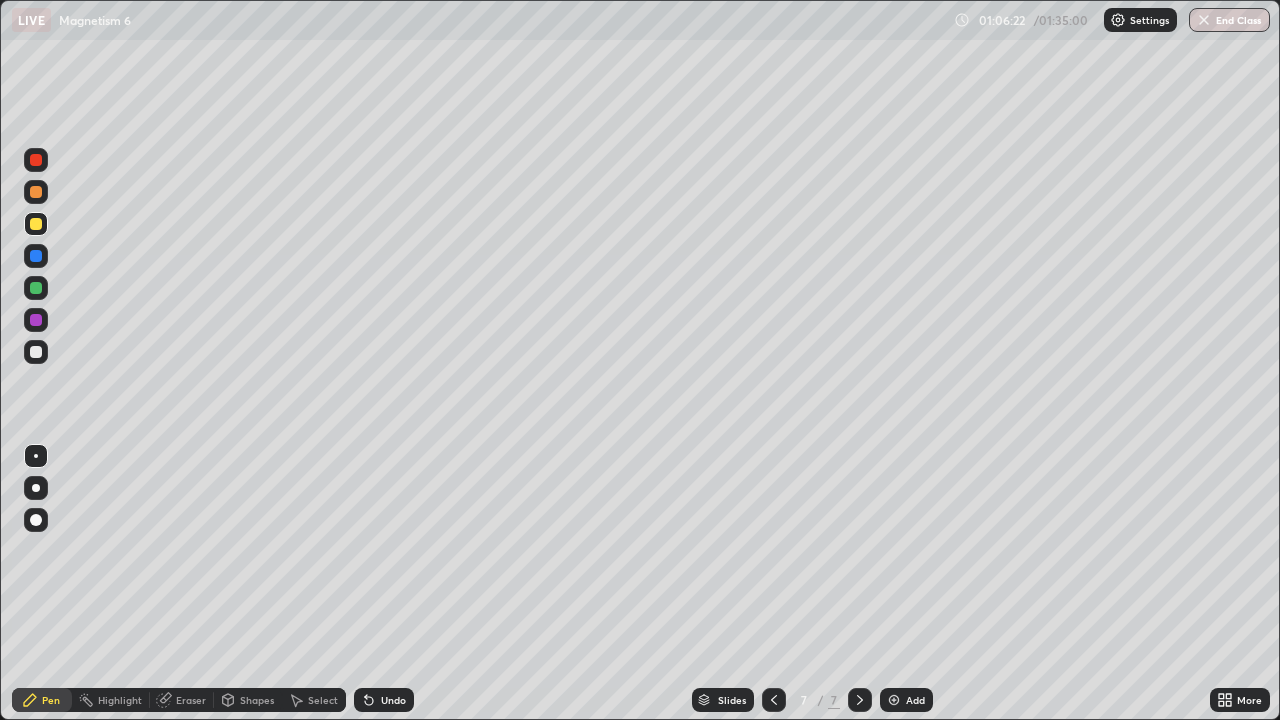 click at bounding box center (36, 352) 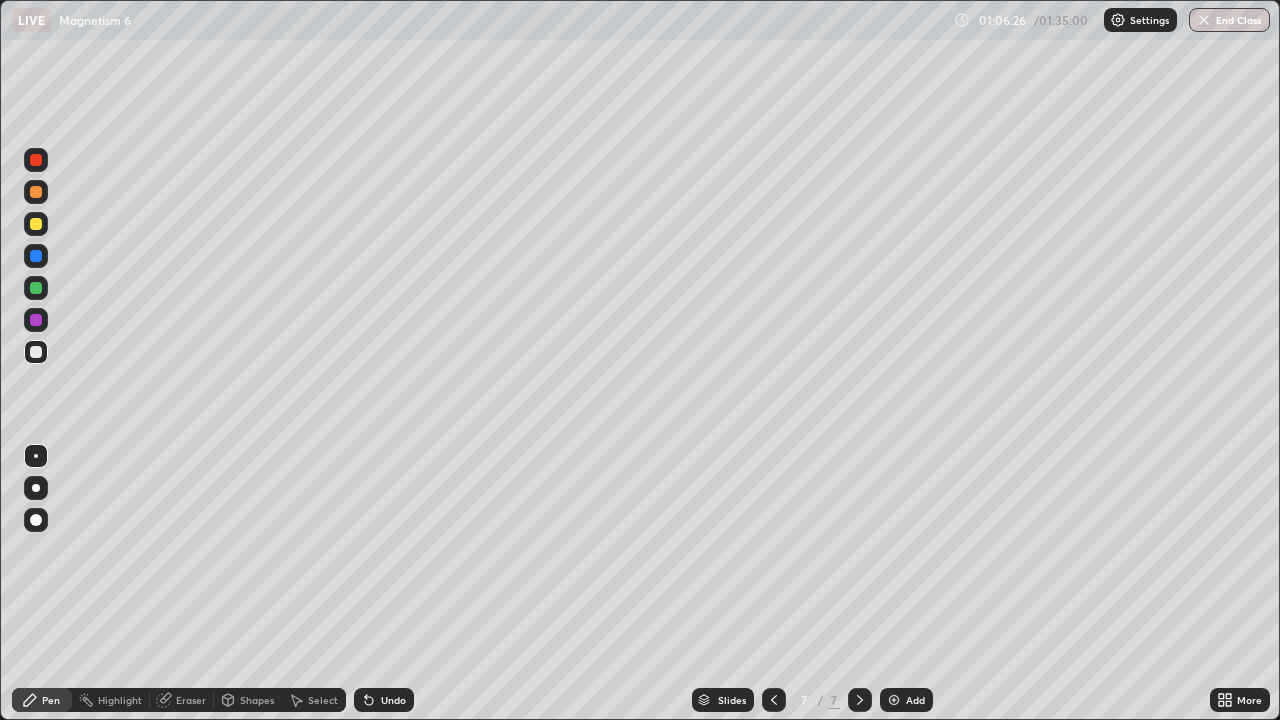 click on "Eraser" at bounding box center [191, 700] 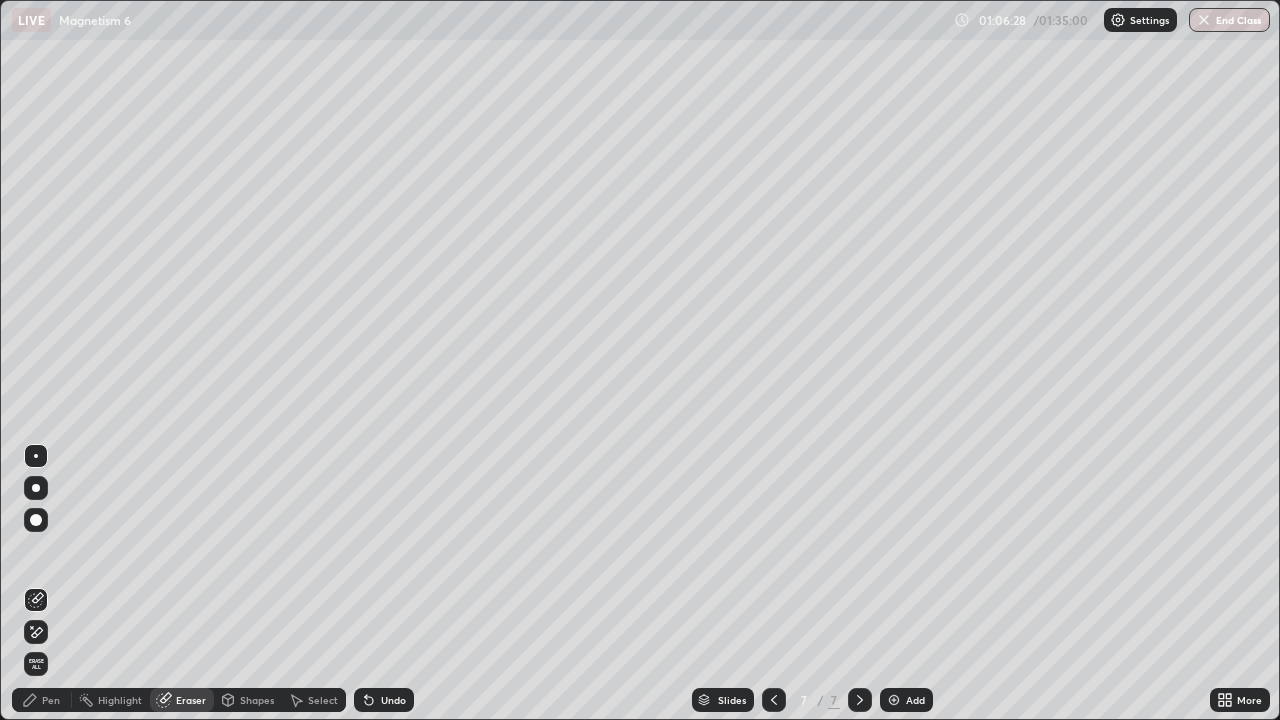 click on "Pen" at bounding box center [51, 700] 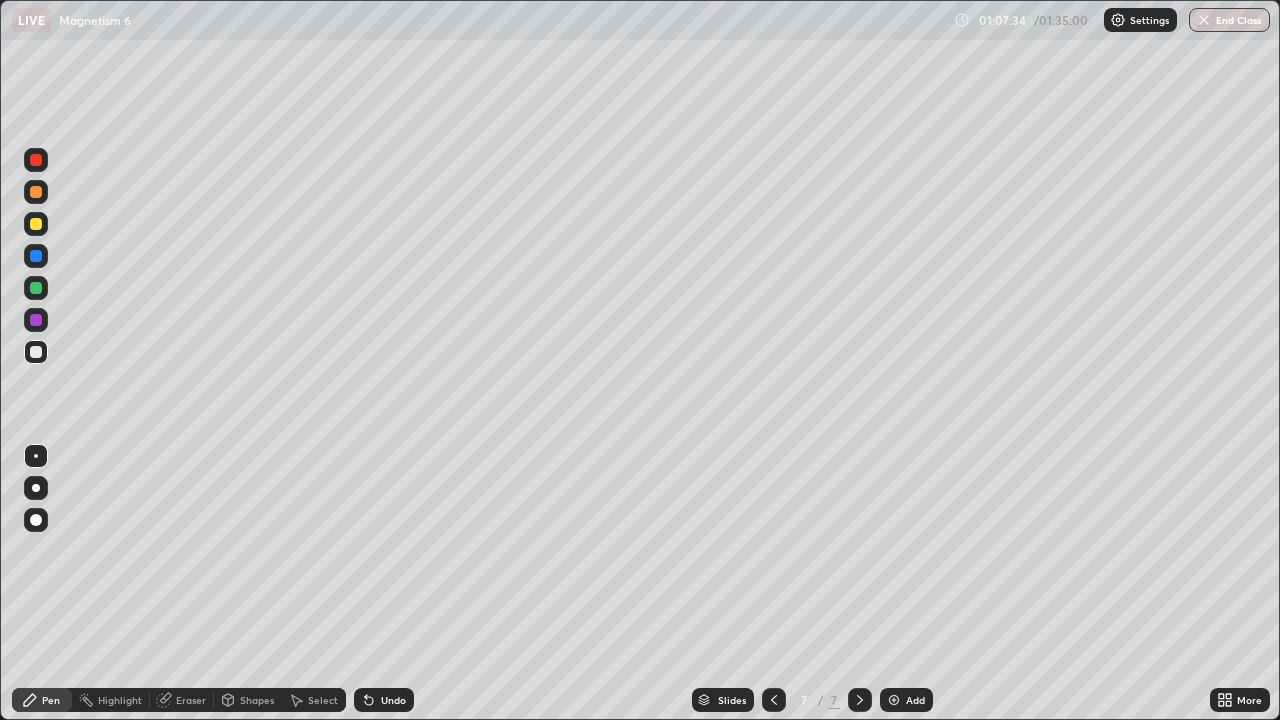 click on "Eraser" at bounding box center (182, 700) 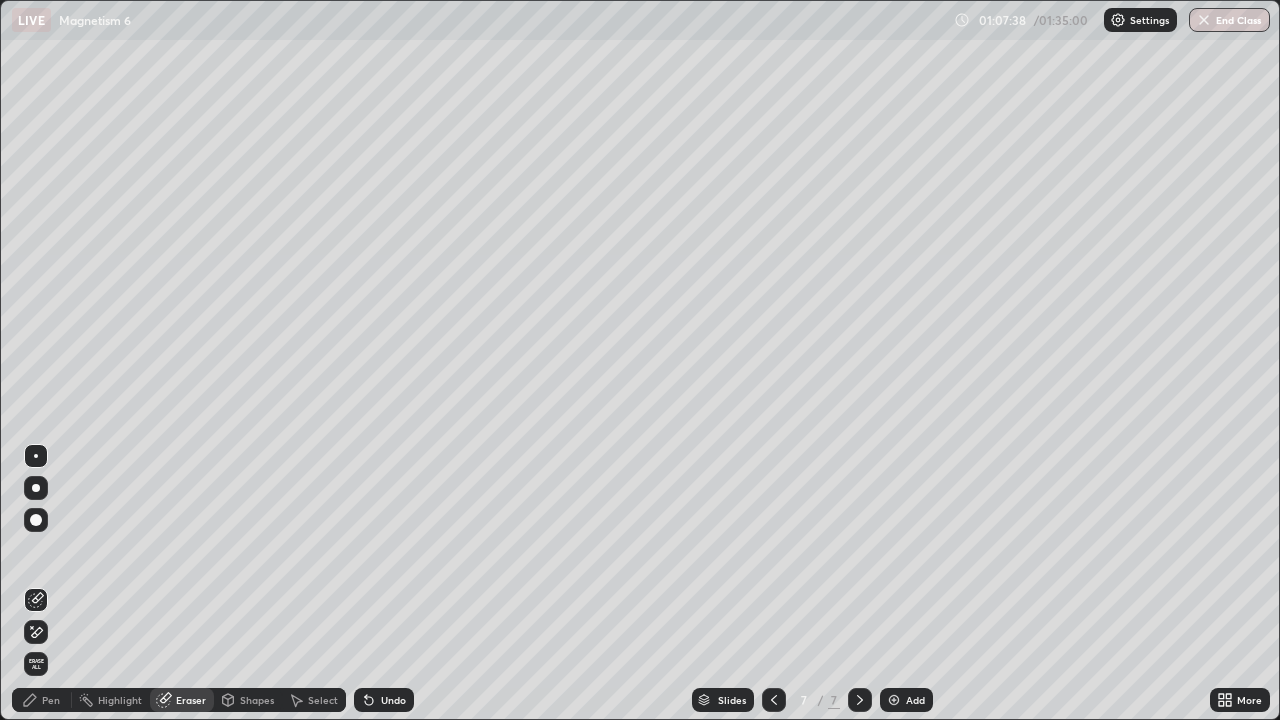 click on "Pen" at bounding box center (42, 700) 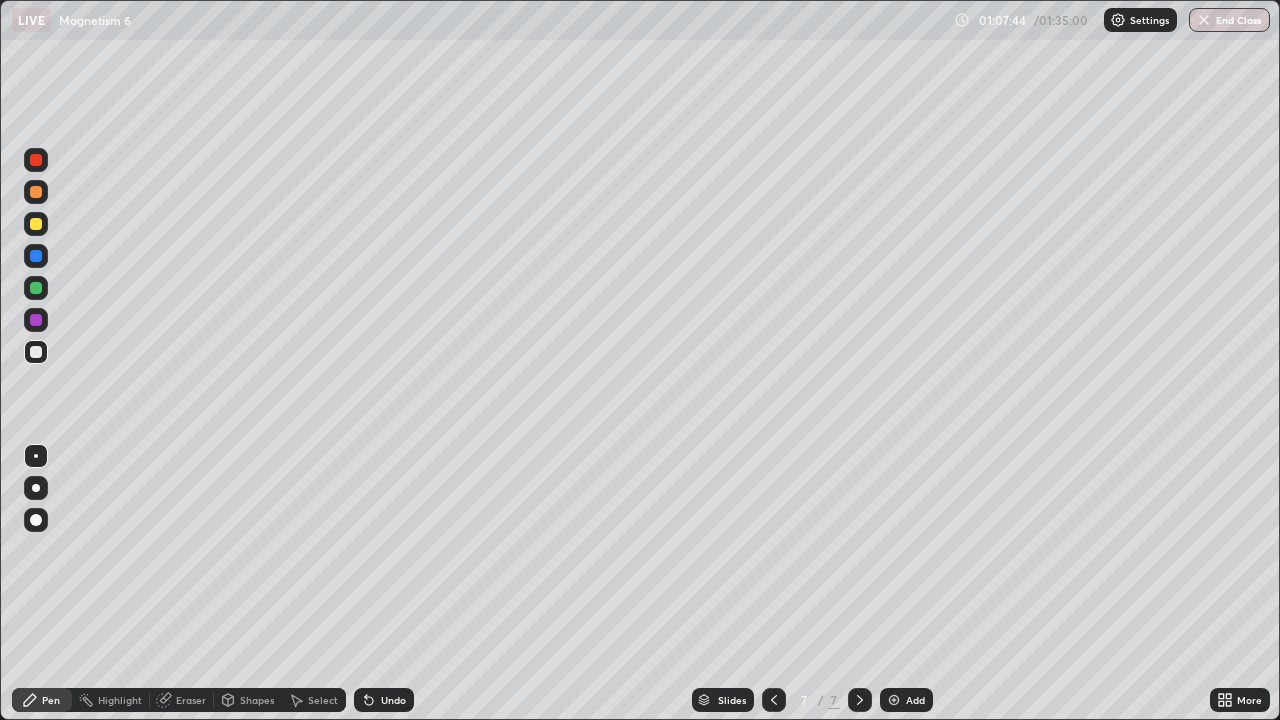 click on "Eraser" at bounding box center (191, 700) 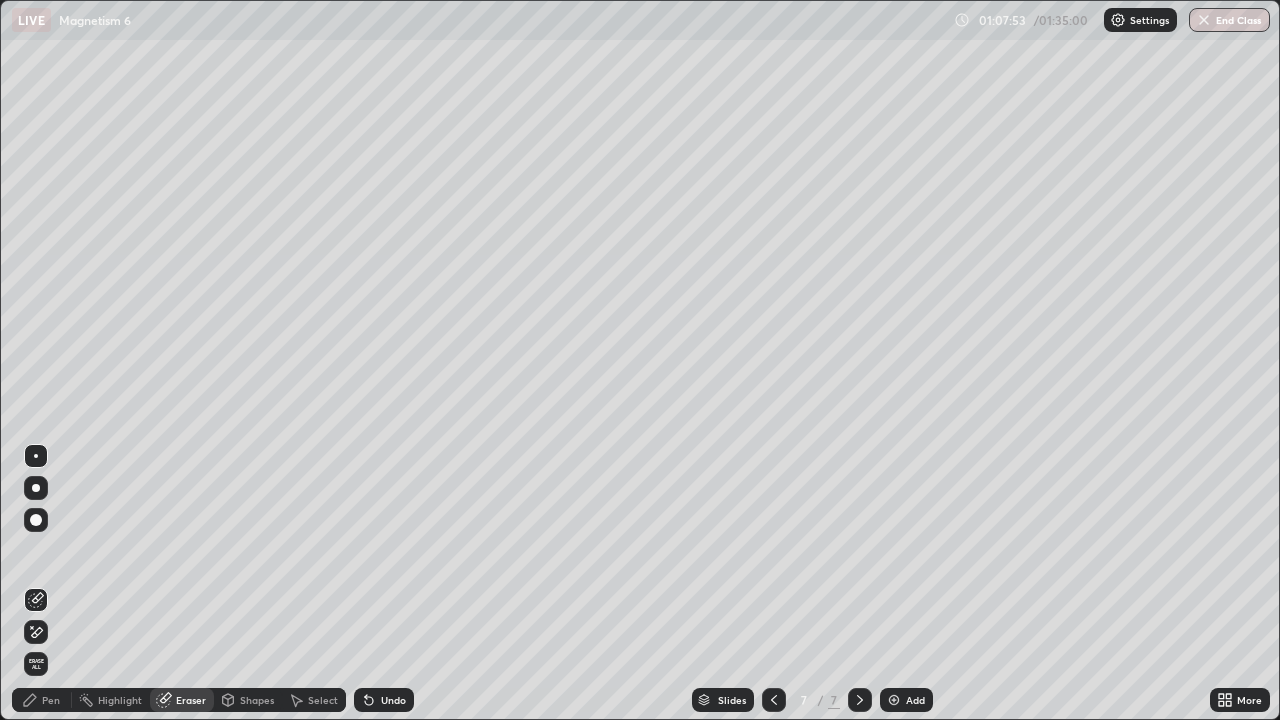 click on "Pen" at bounding box center (42, 700) 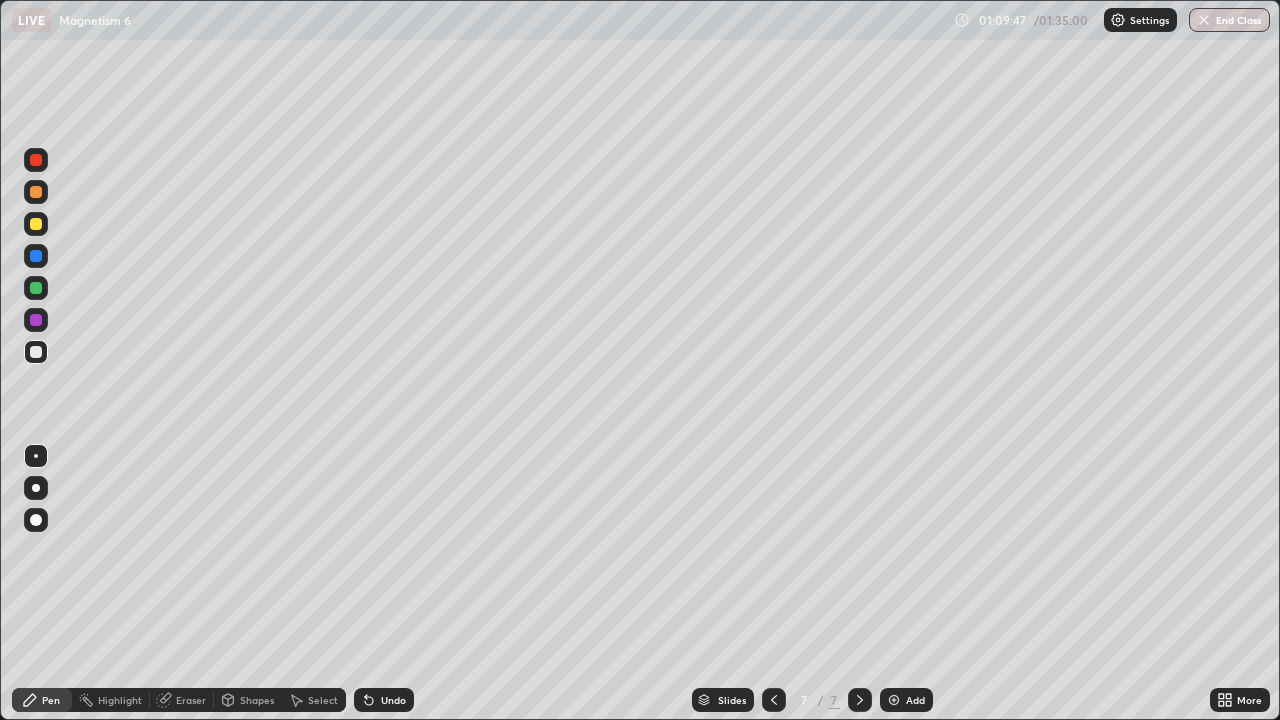 click at bounding box center (36, 224) 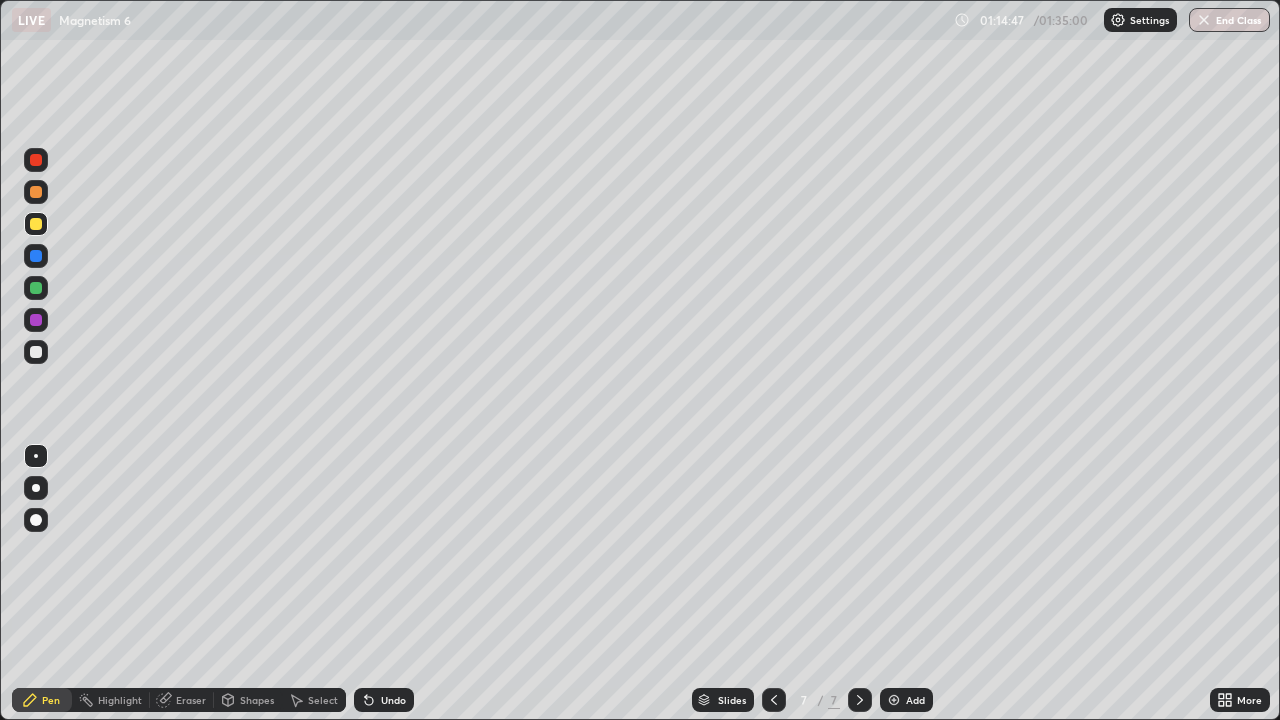 click on "Add" at bounding box center (915, 700) 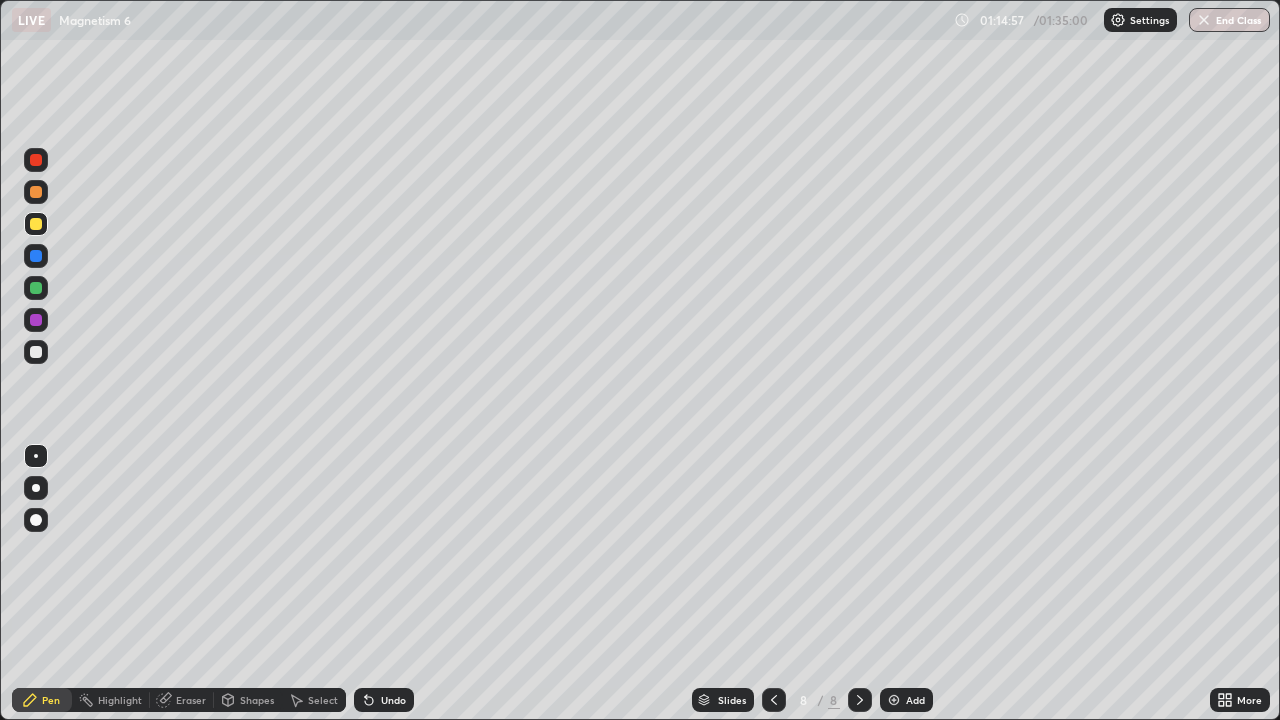 click at bounding box center (36, 352) 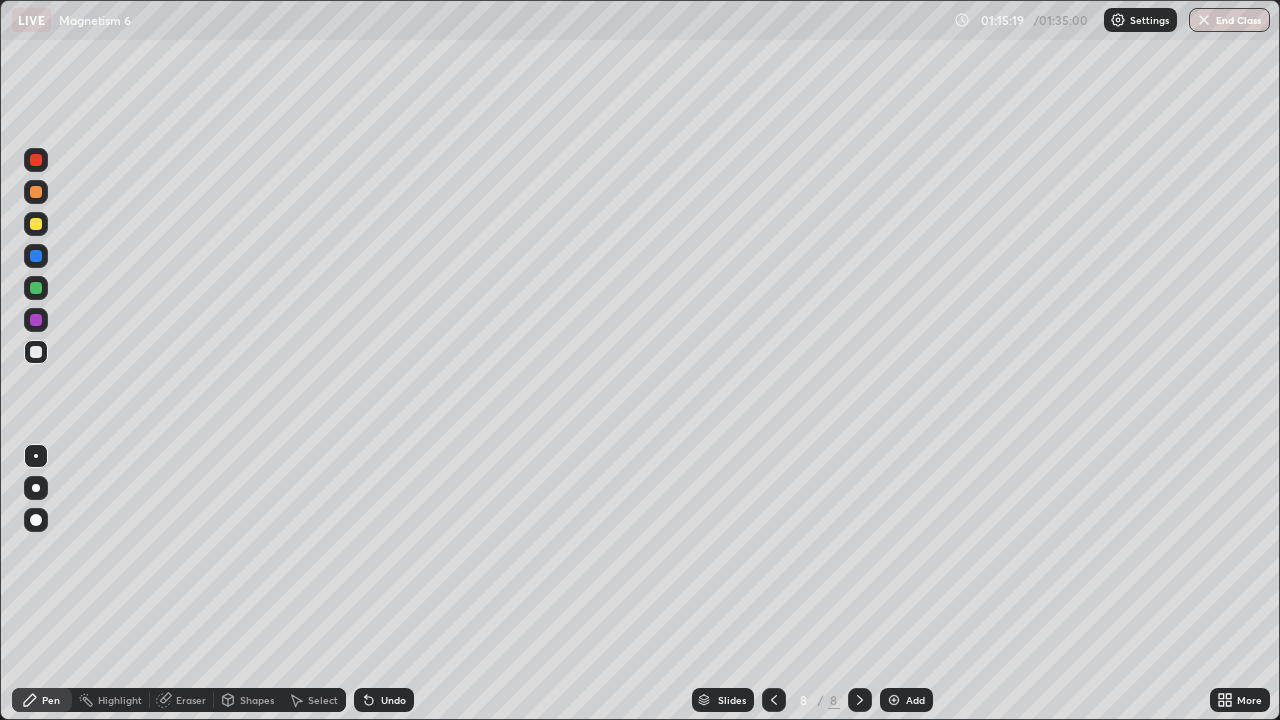 click at bounding box center (36, 224) 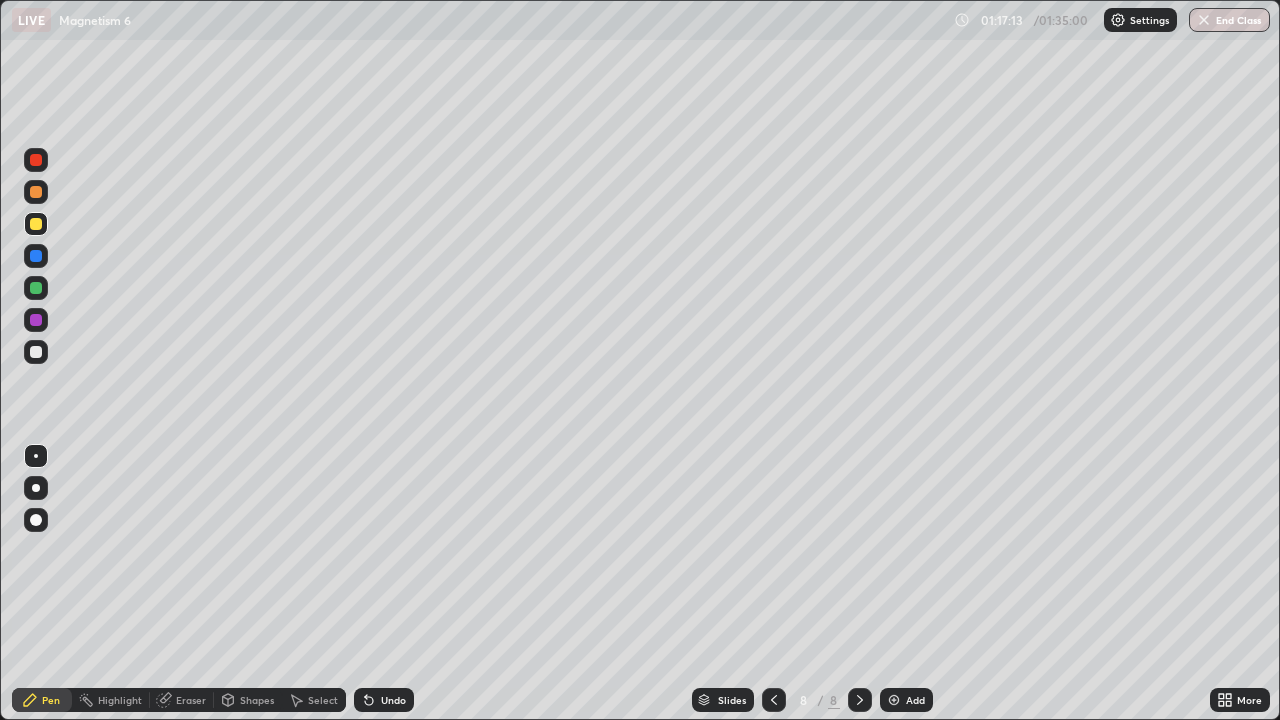 click at bounding box center (36, 352) 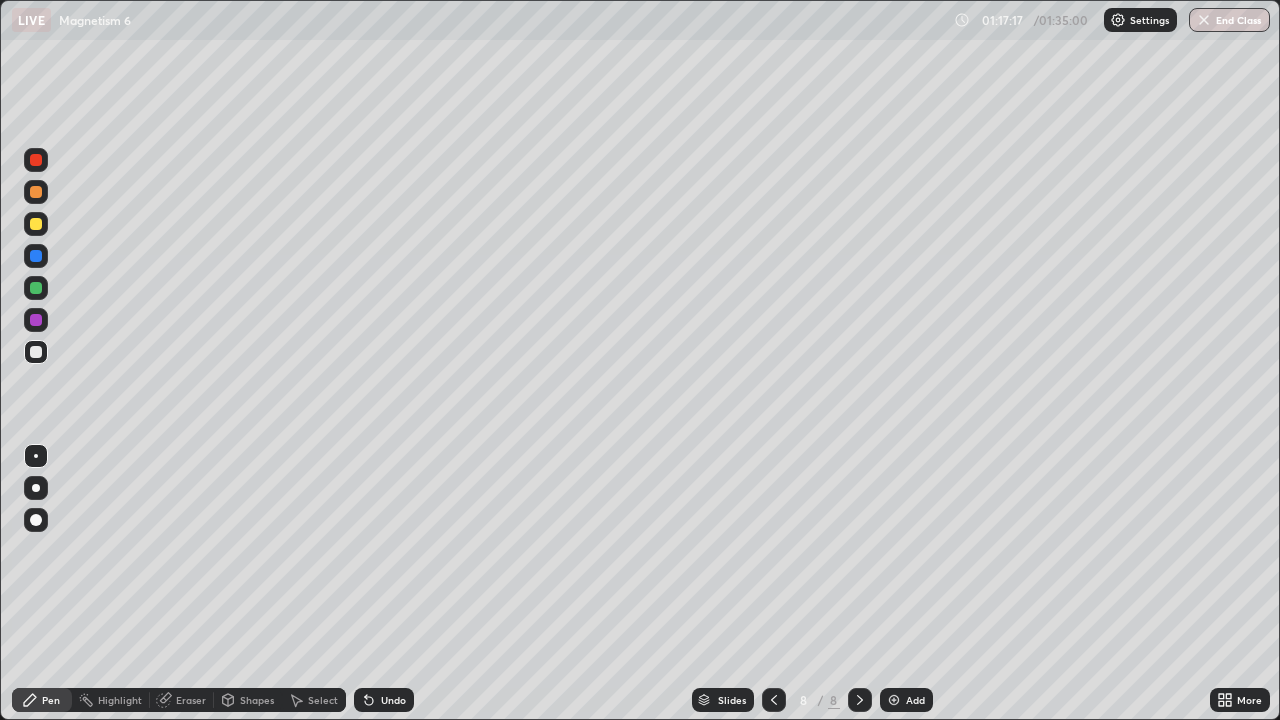 click at bounding box center [36, 192] 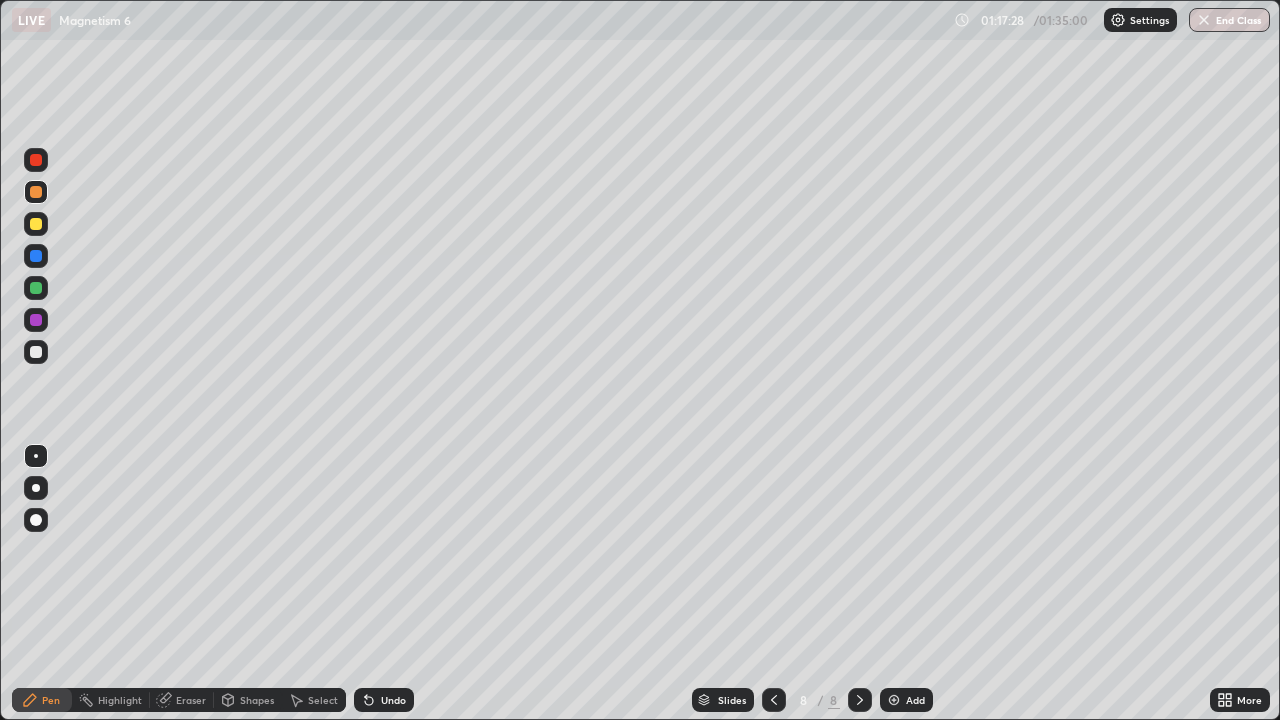 click at bounding box center [36, 352] 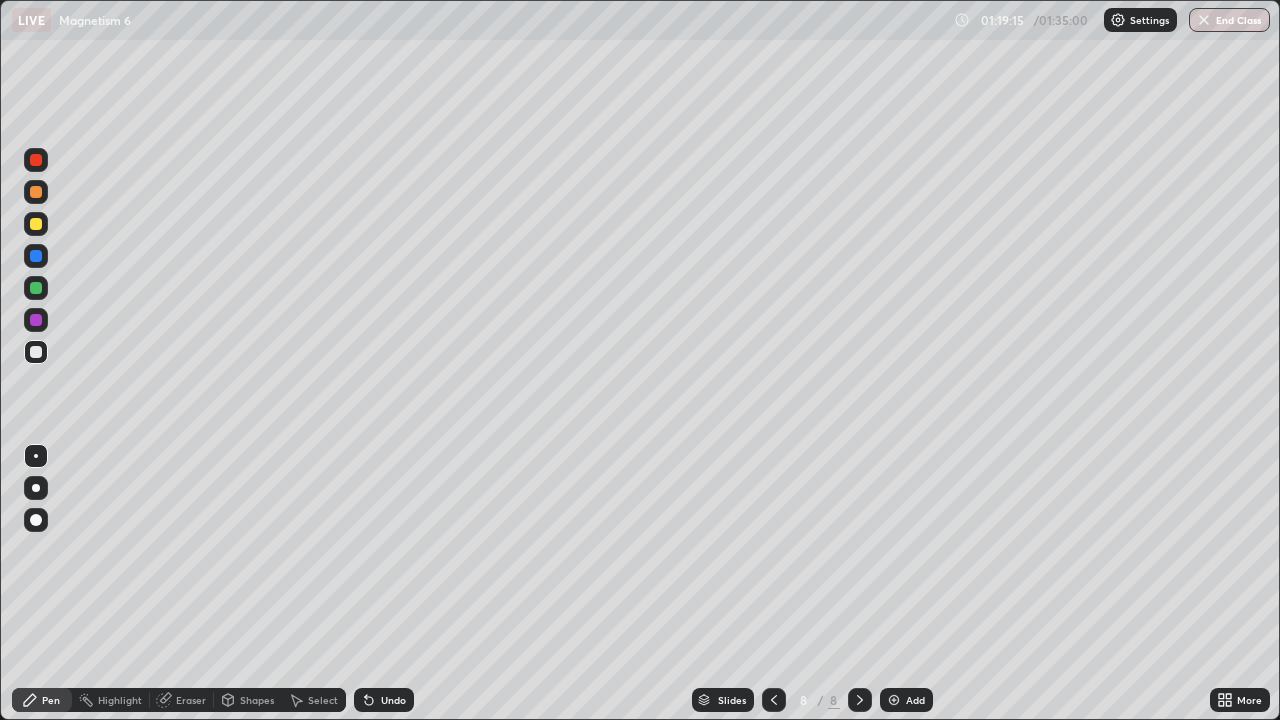 click on "Eraser" at bounding box center [191, 700] 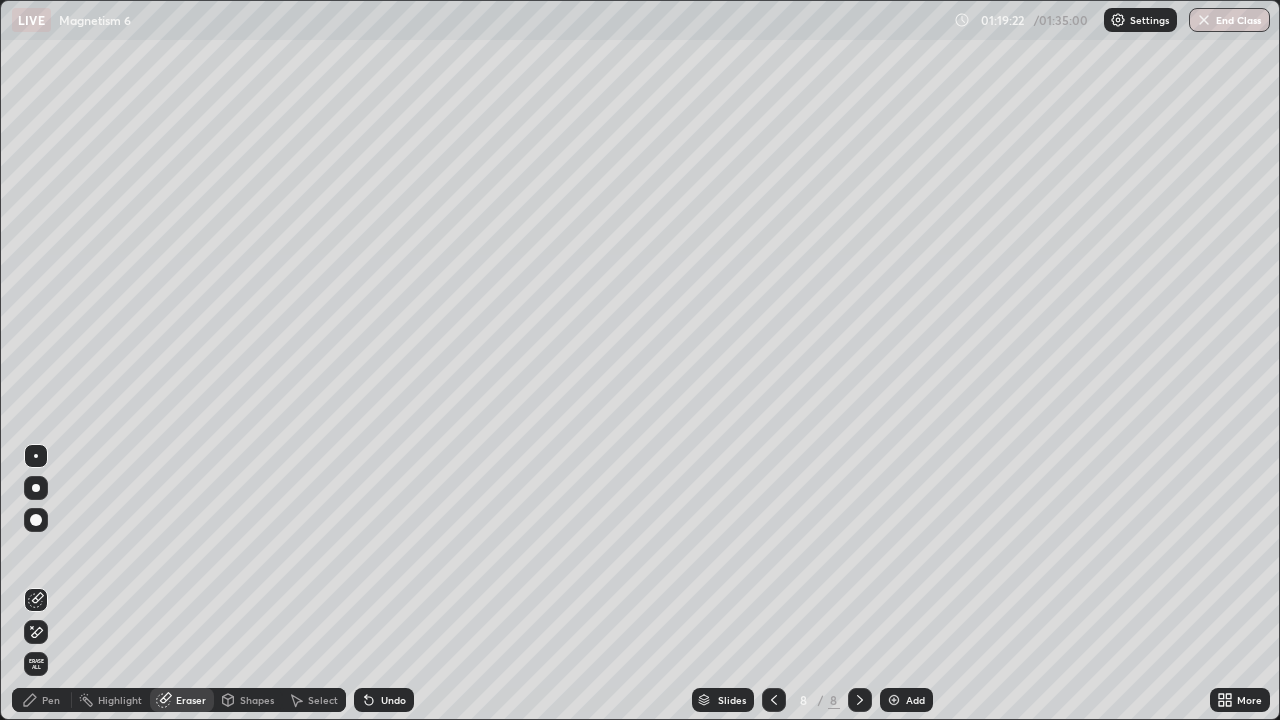 click on "Pen" at bounding box center [51, 700] 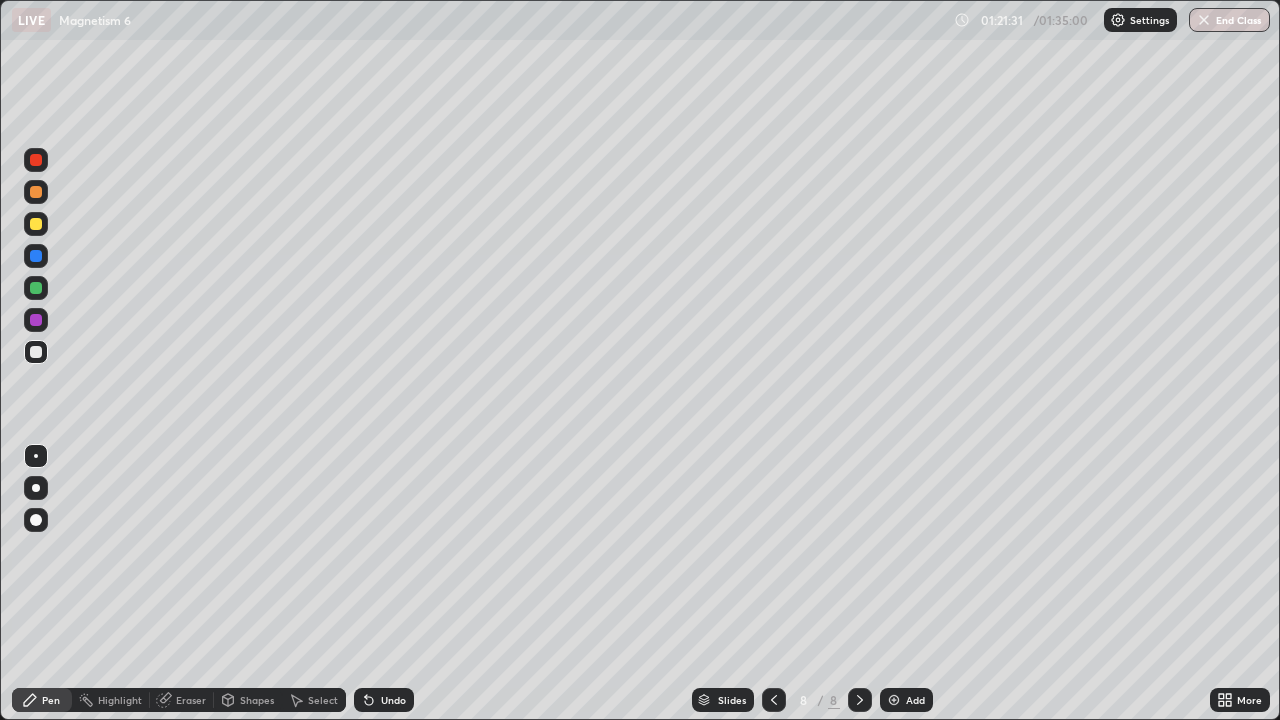 click on "Add" at bounding box center [915, 700] 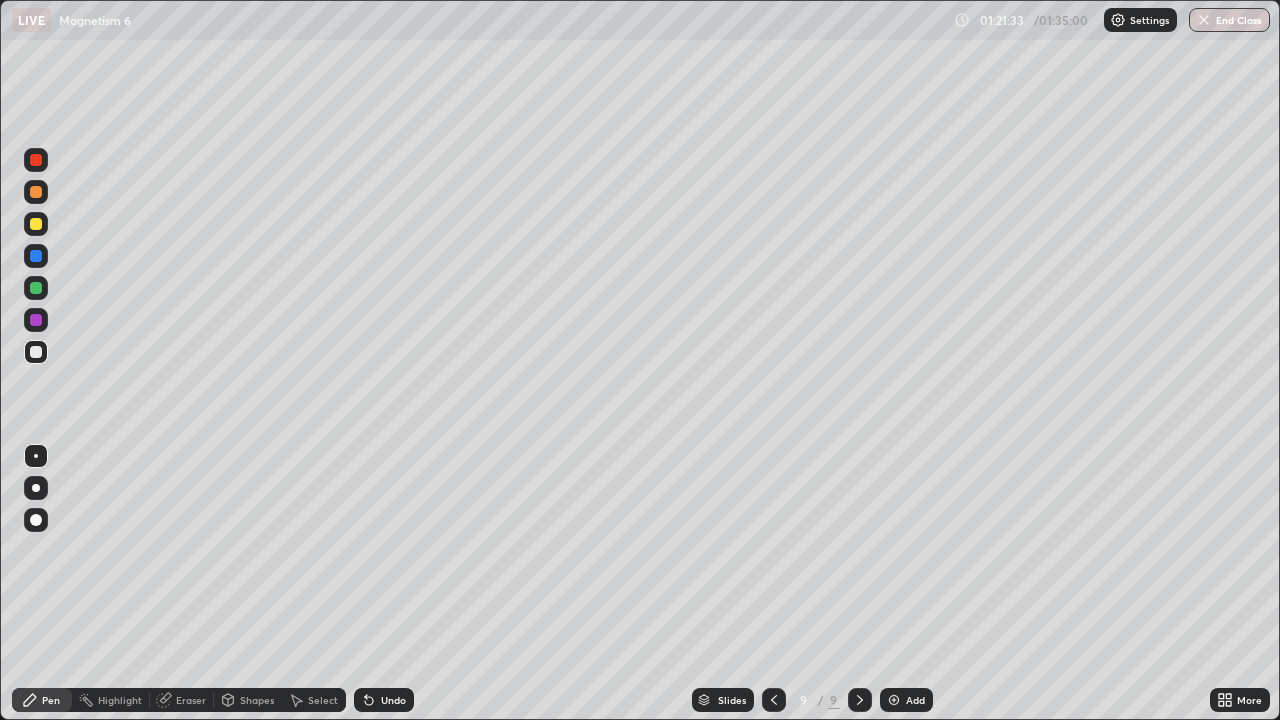 click at bounding box center (36, 224) 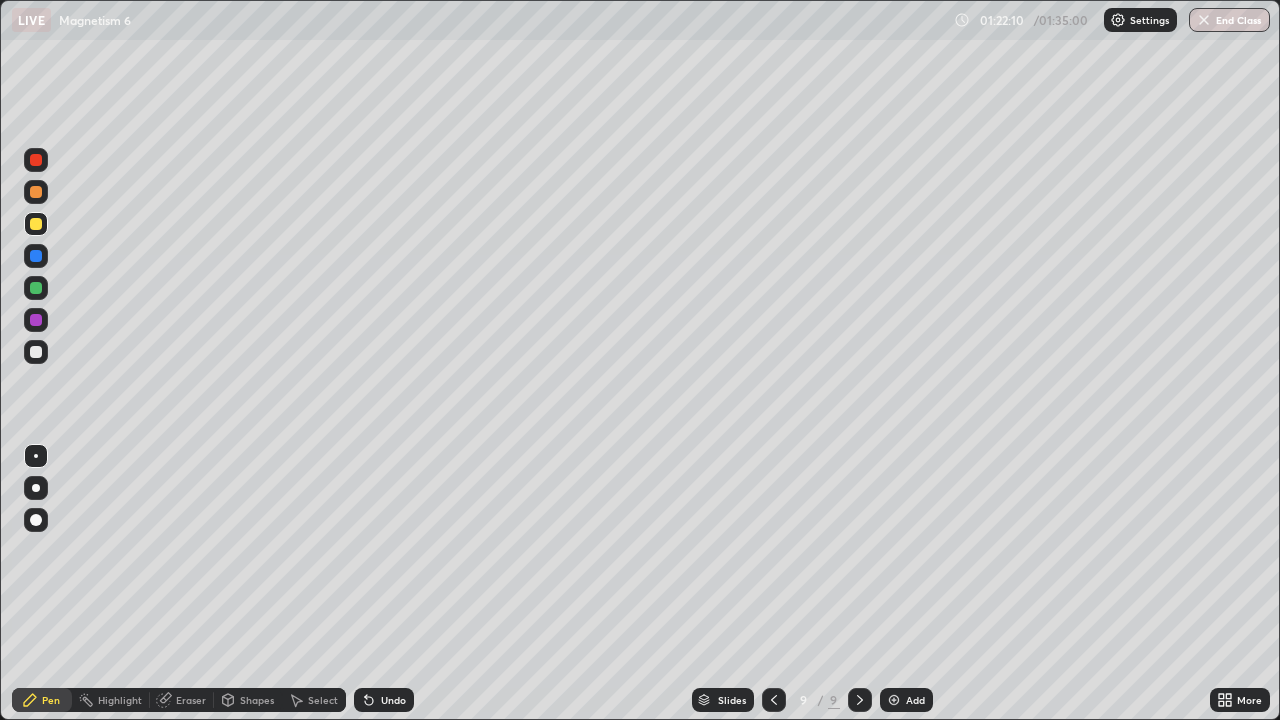 click at bounding box center [36, 352] 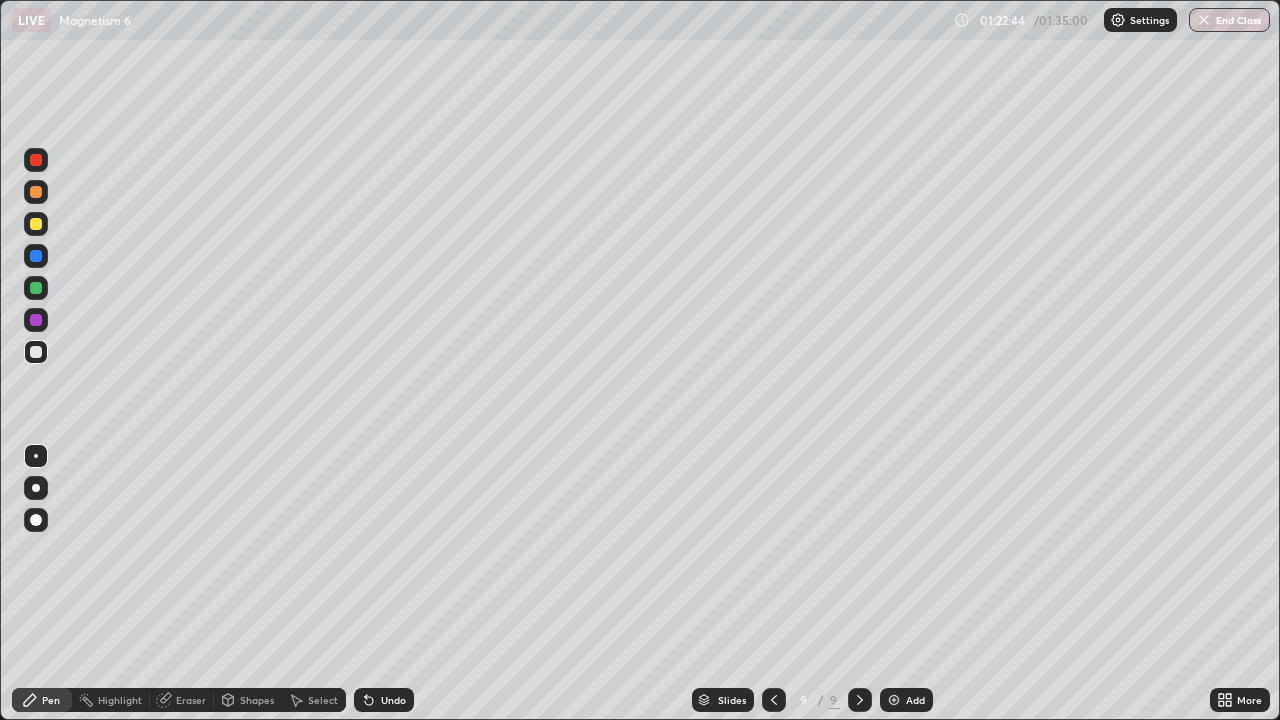click on "Eraser" at bounding box center (191, 700) 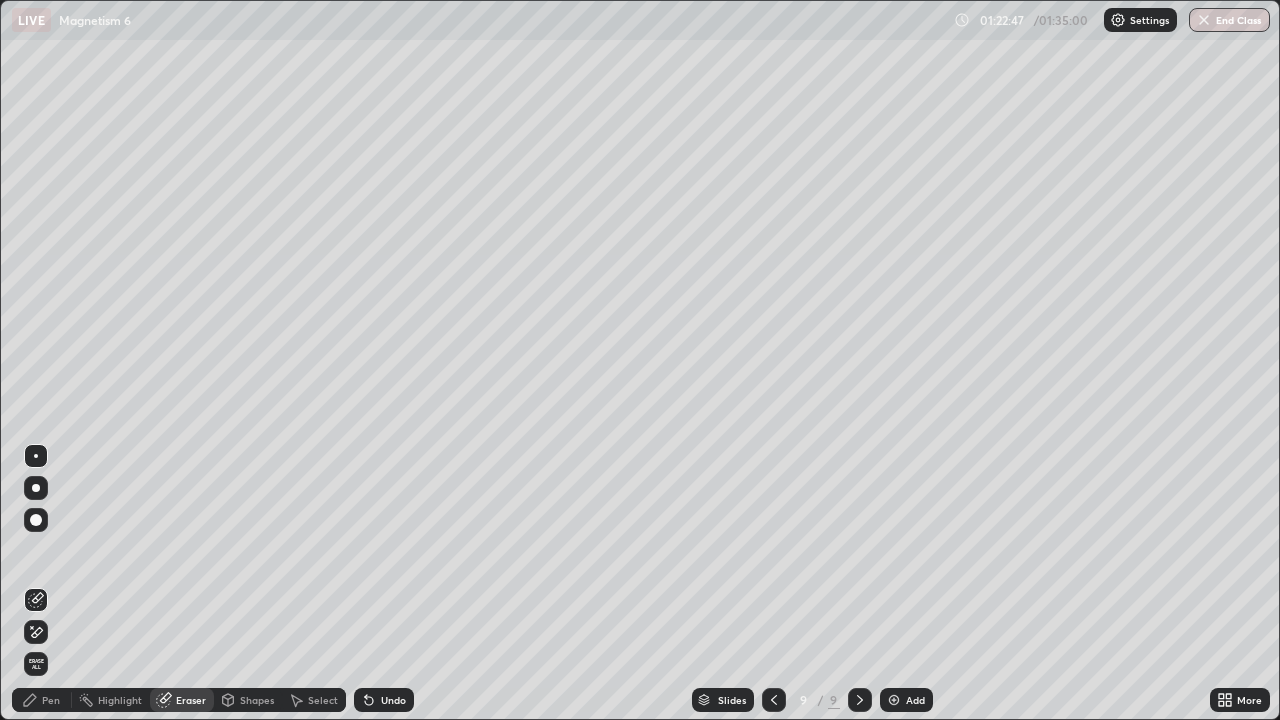 click on "Pen" at bounding box center [42, 700] 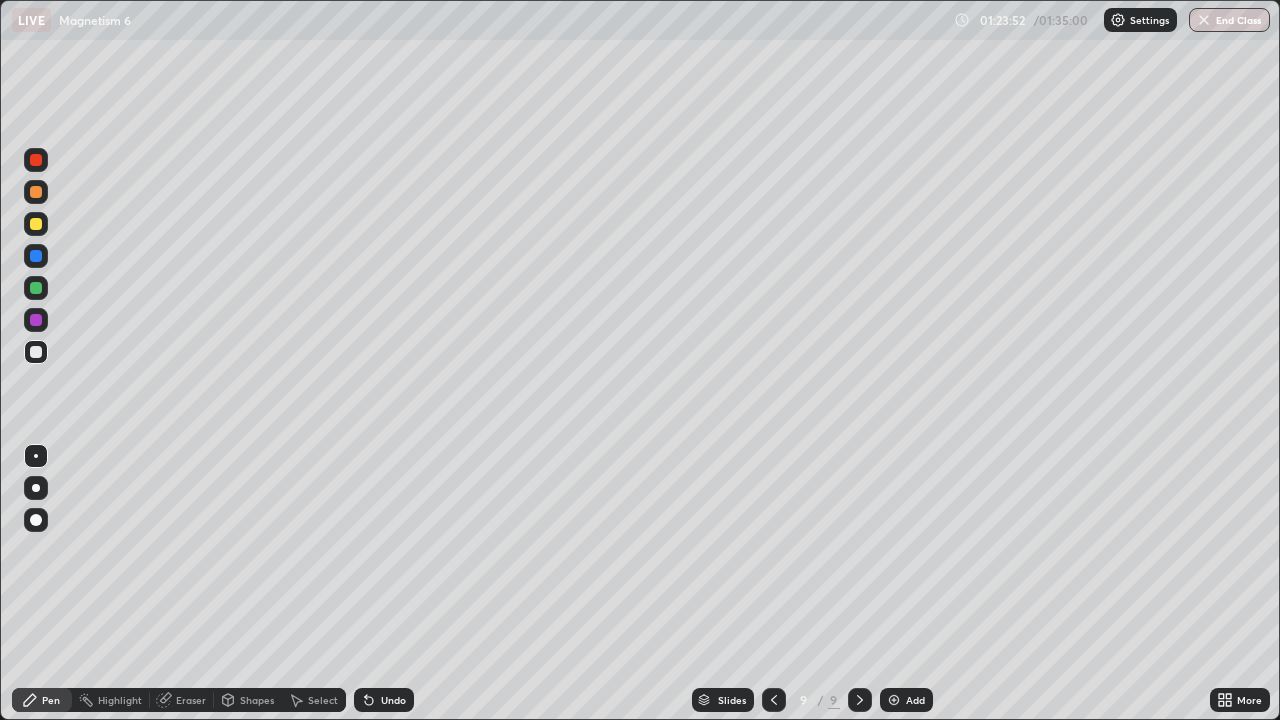 click on "Eraser" at bounding box center (191, 700) 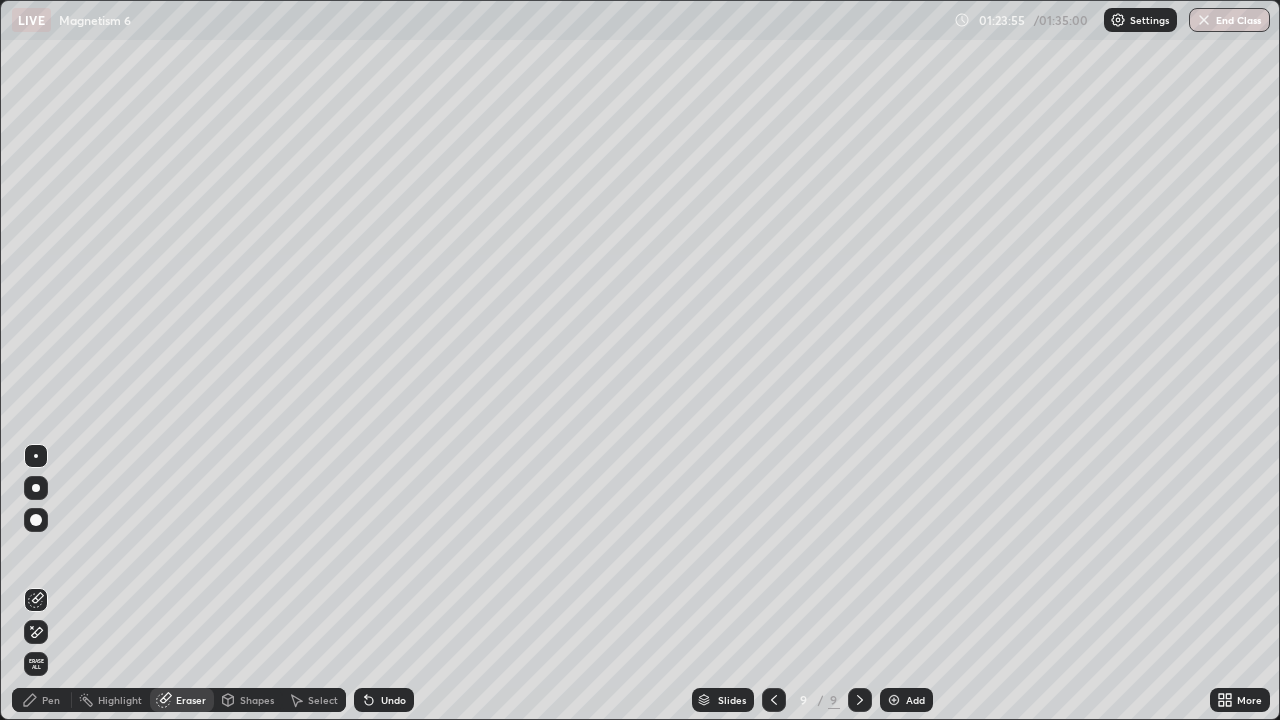 click on "Pen" at bounding box center [51, 700] 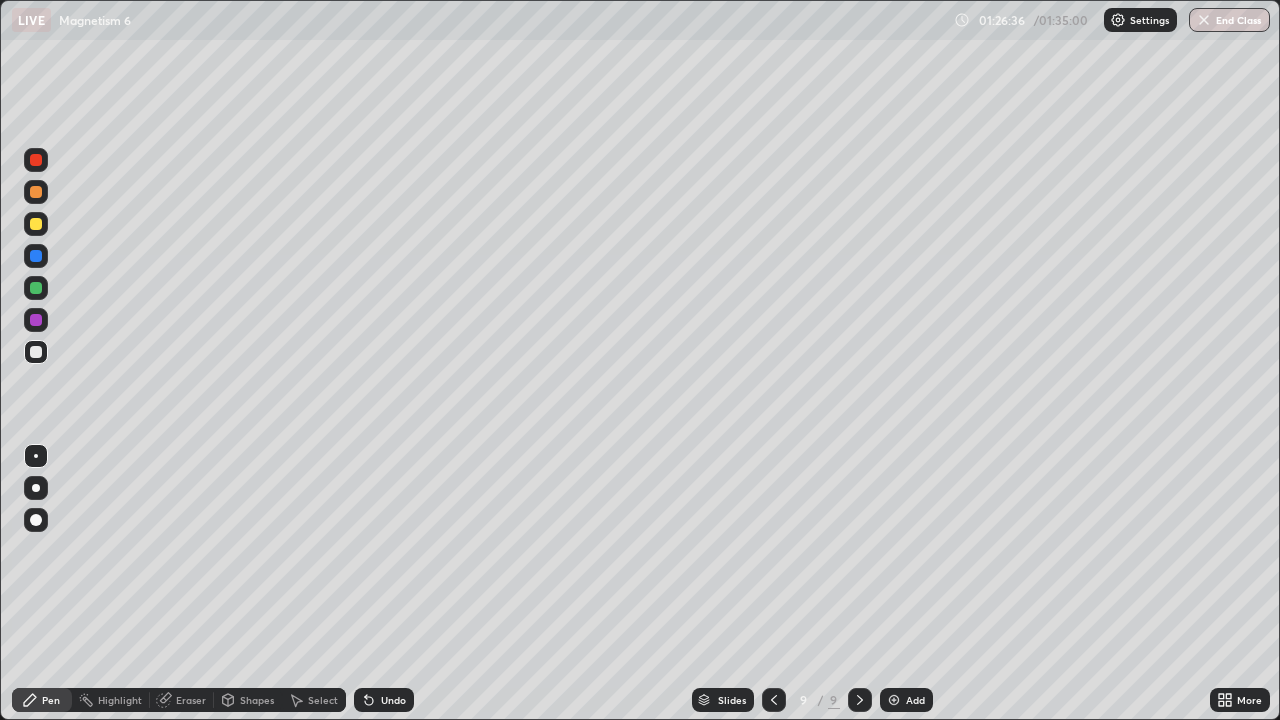 click at bounding box center [36, 224] 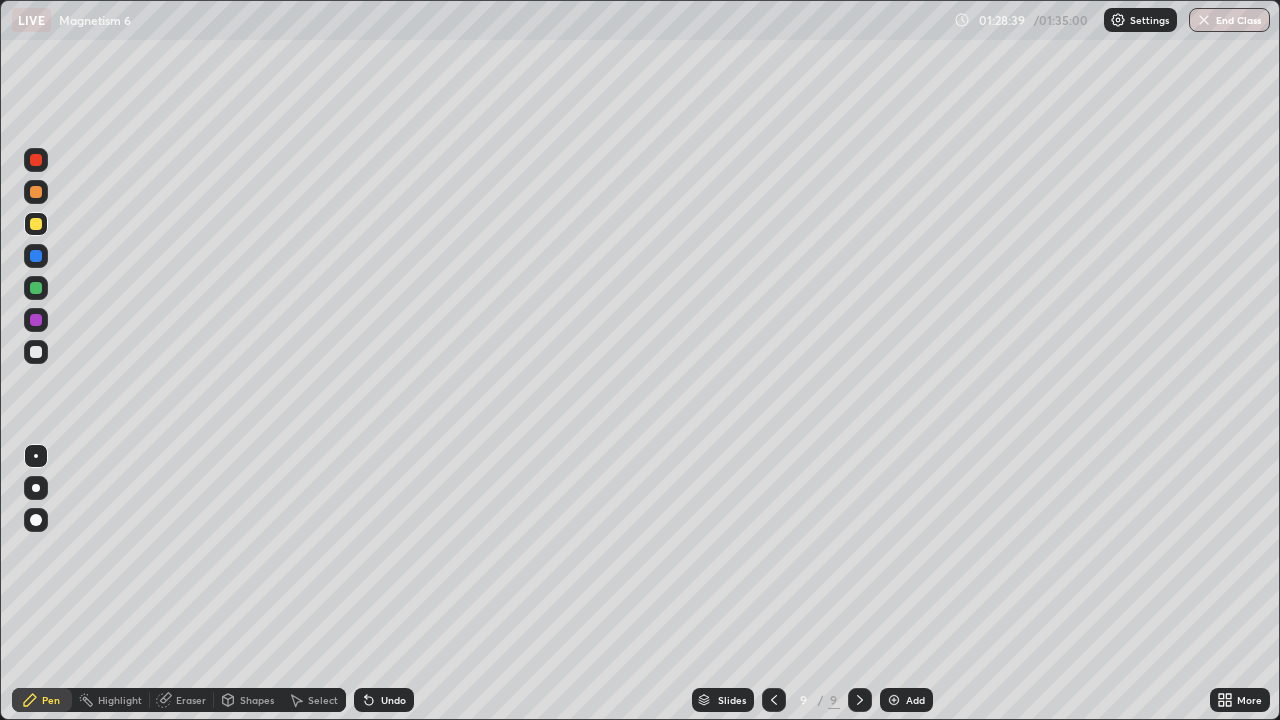 click on "Eraser" at bounding box center [191, 700] 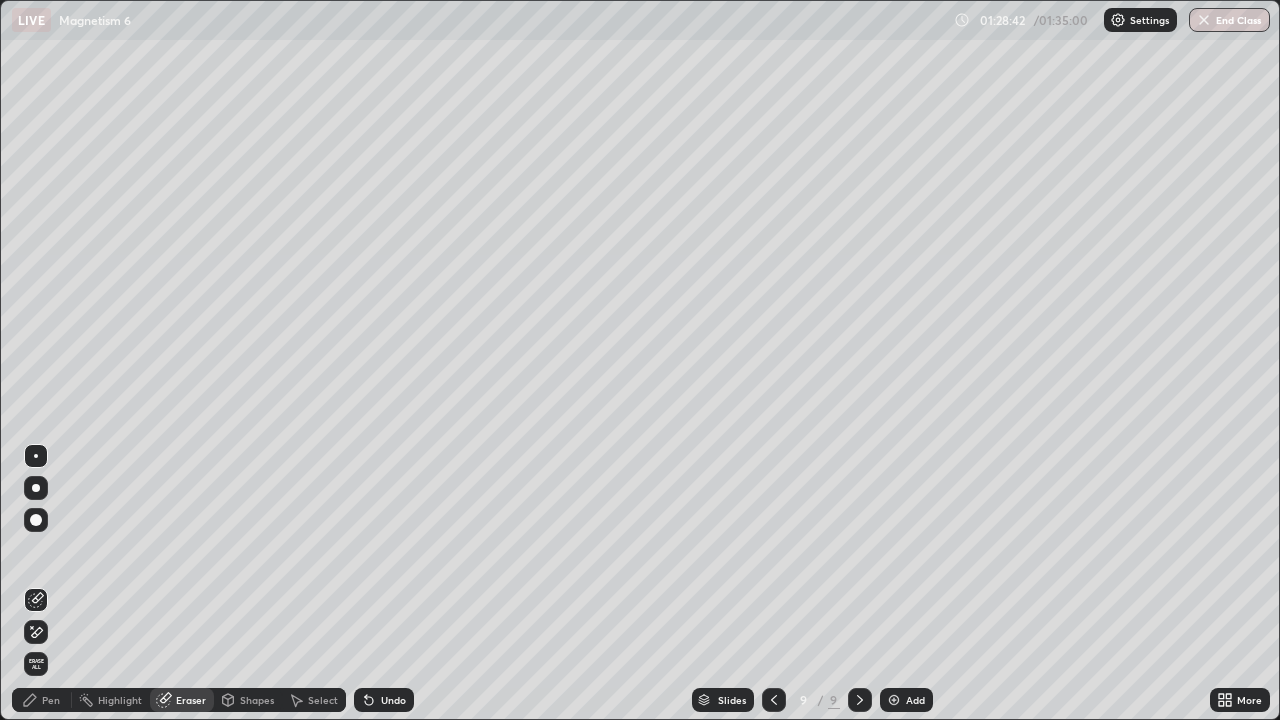 click on "Pen" at bounding box center (42, 700) 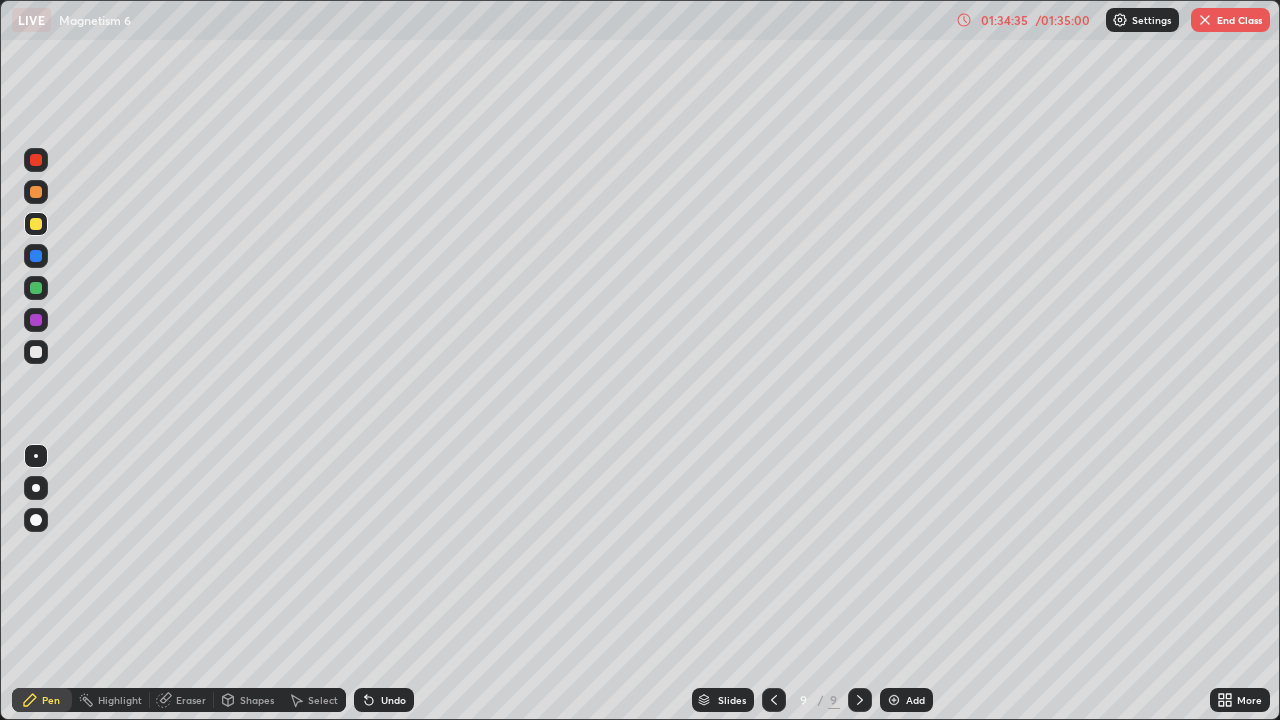 click on "End Class" at bounding box center [1230, 20] 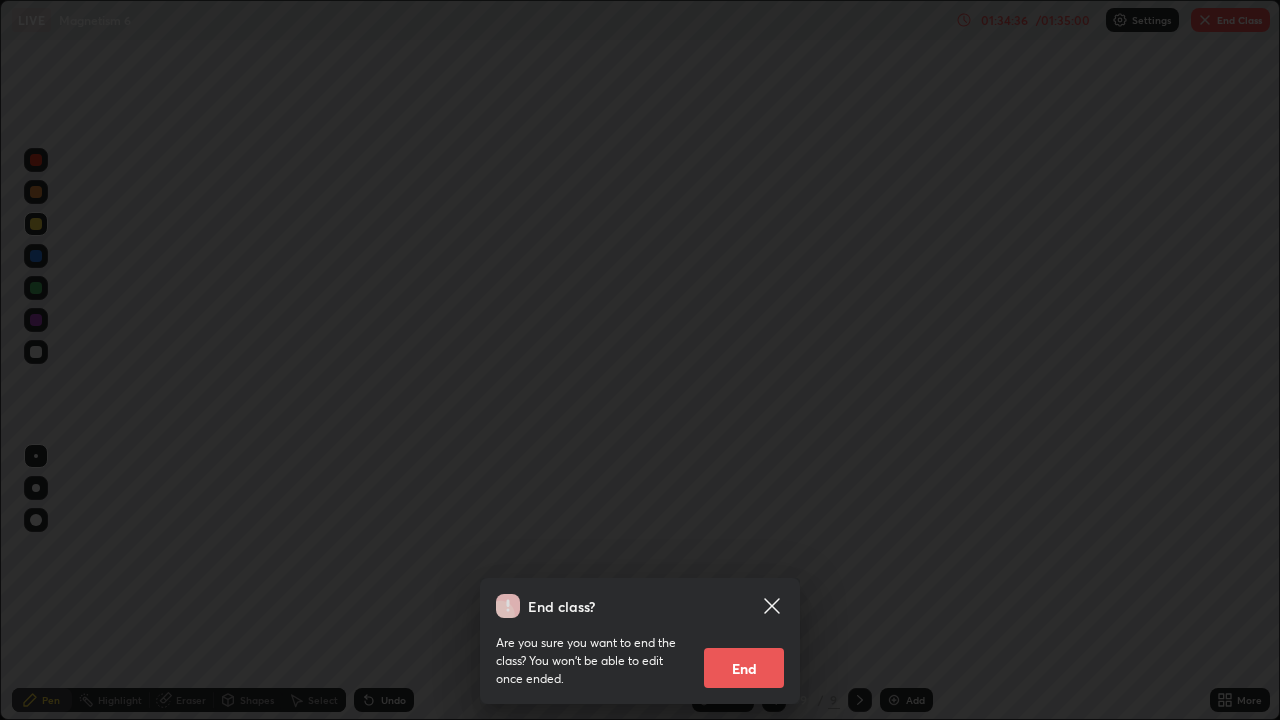 click on "End class? Are you sure you want to end the class? You won’t be able to edit once ended. End" at bounding box center (640, 360) 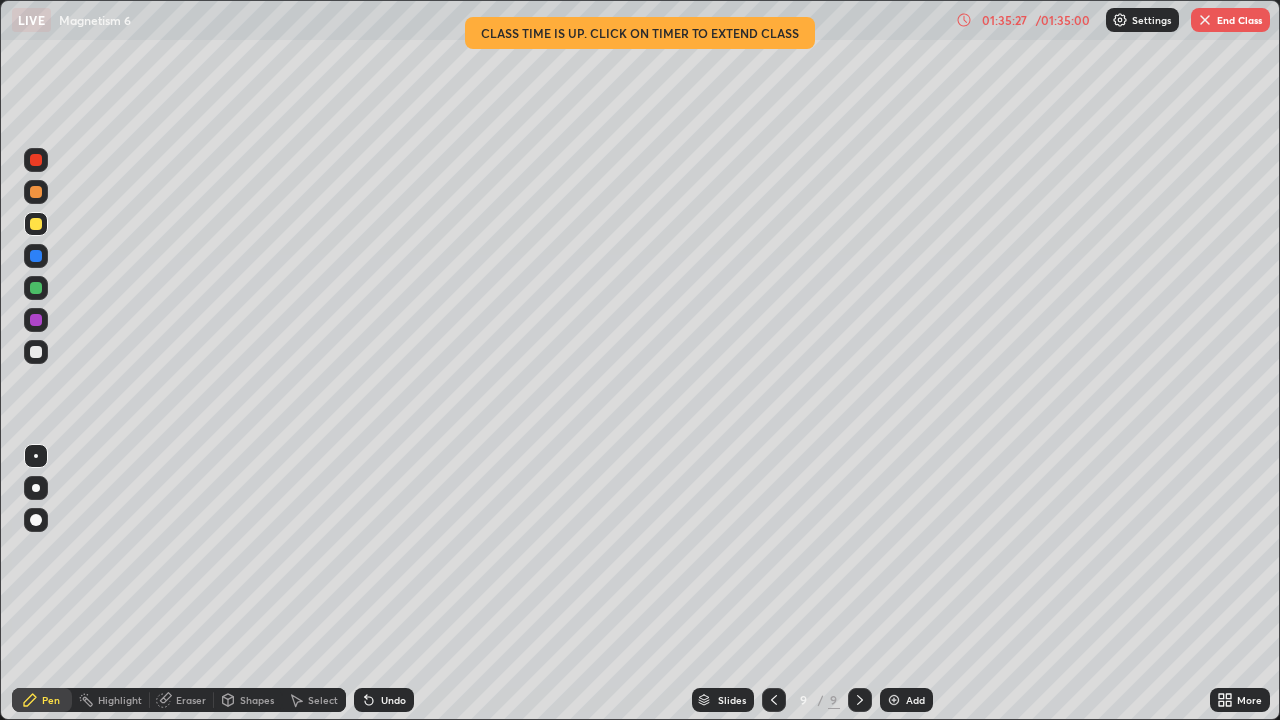 click on "End Class" at bounding box center (1230, 20) 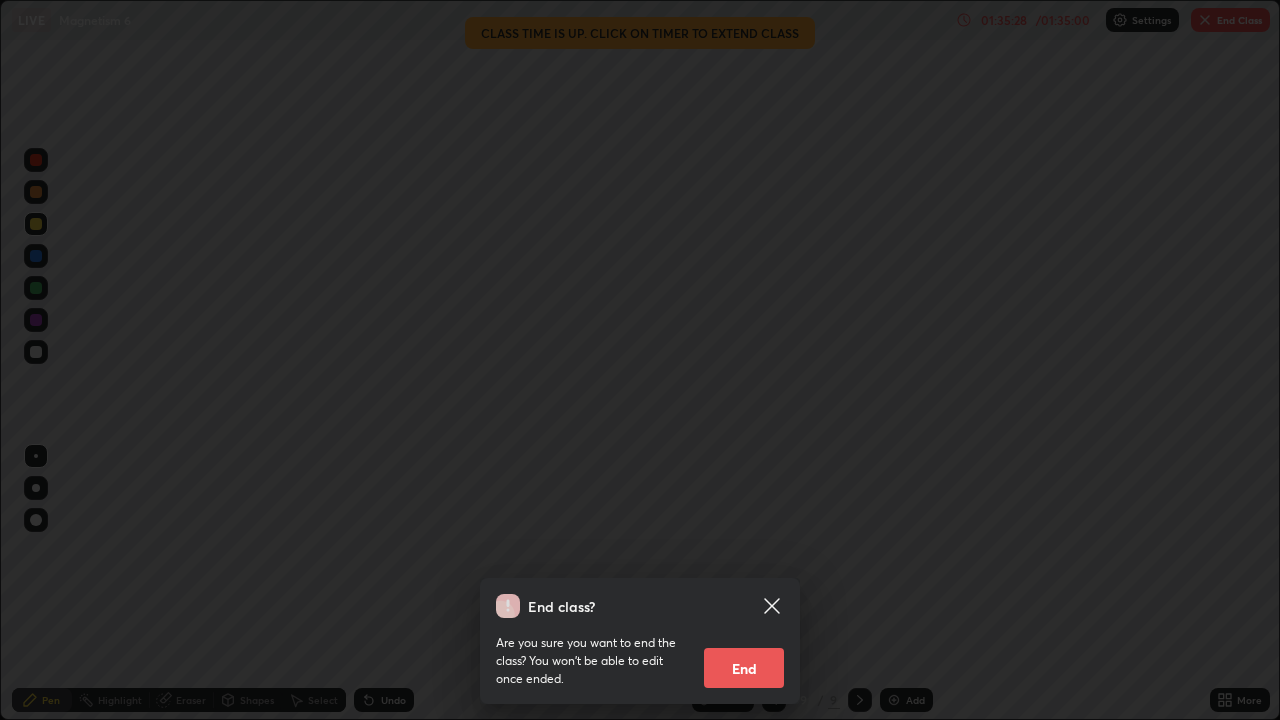 click on "End" at bounding box center [744, 668] 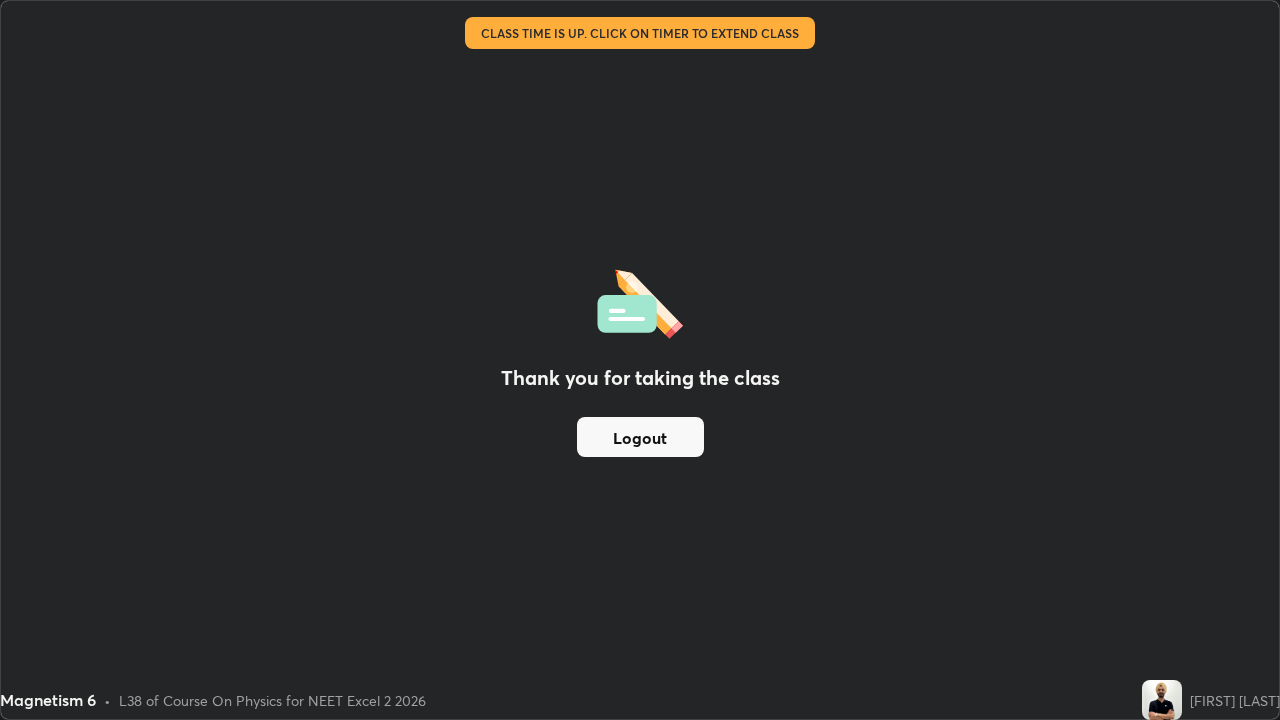 click on "Logout" at bounding box center [640, 437] 